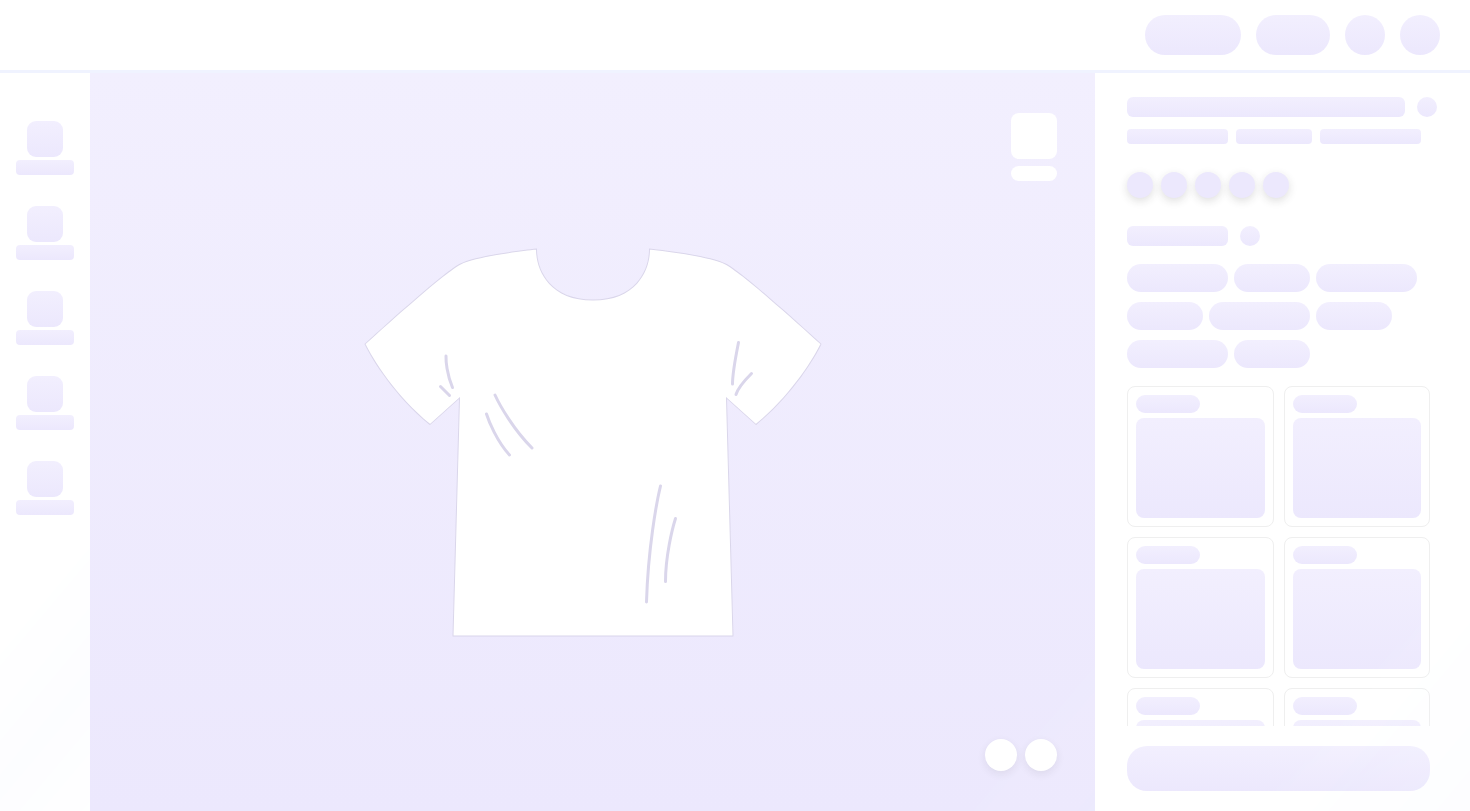 scroll, scrollTop: 0, scrollLeft: 0, axis: both 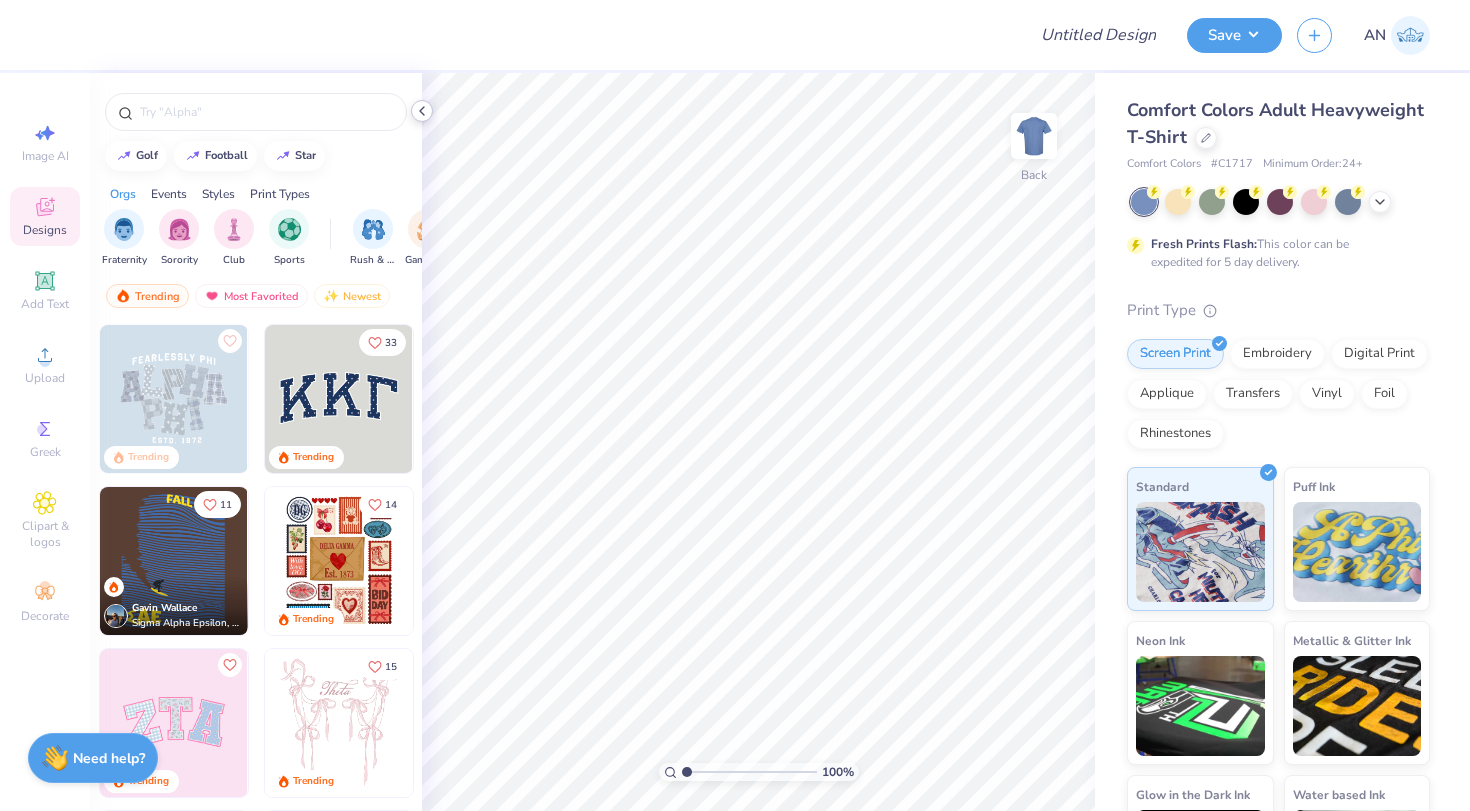 click 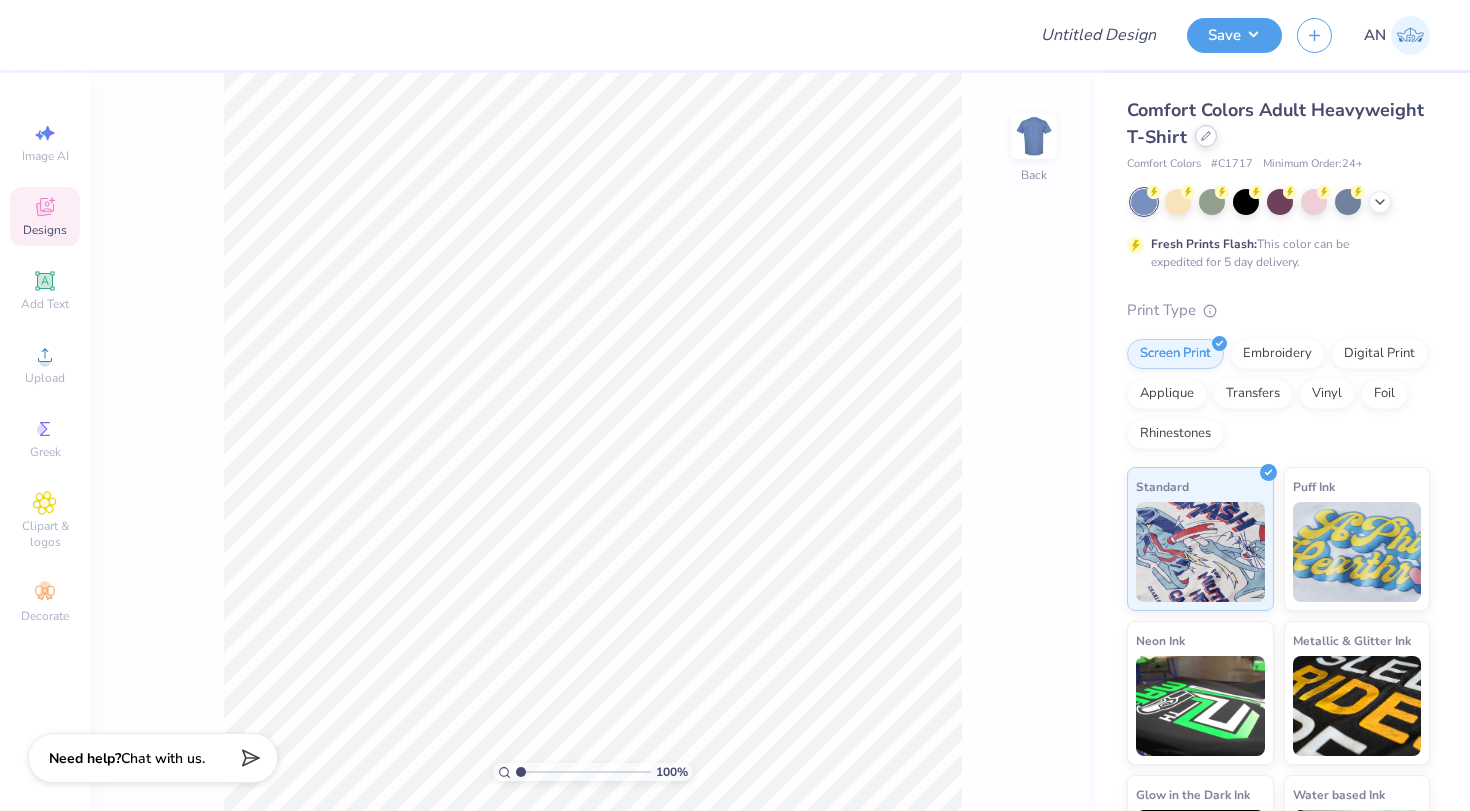 click 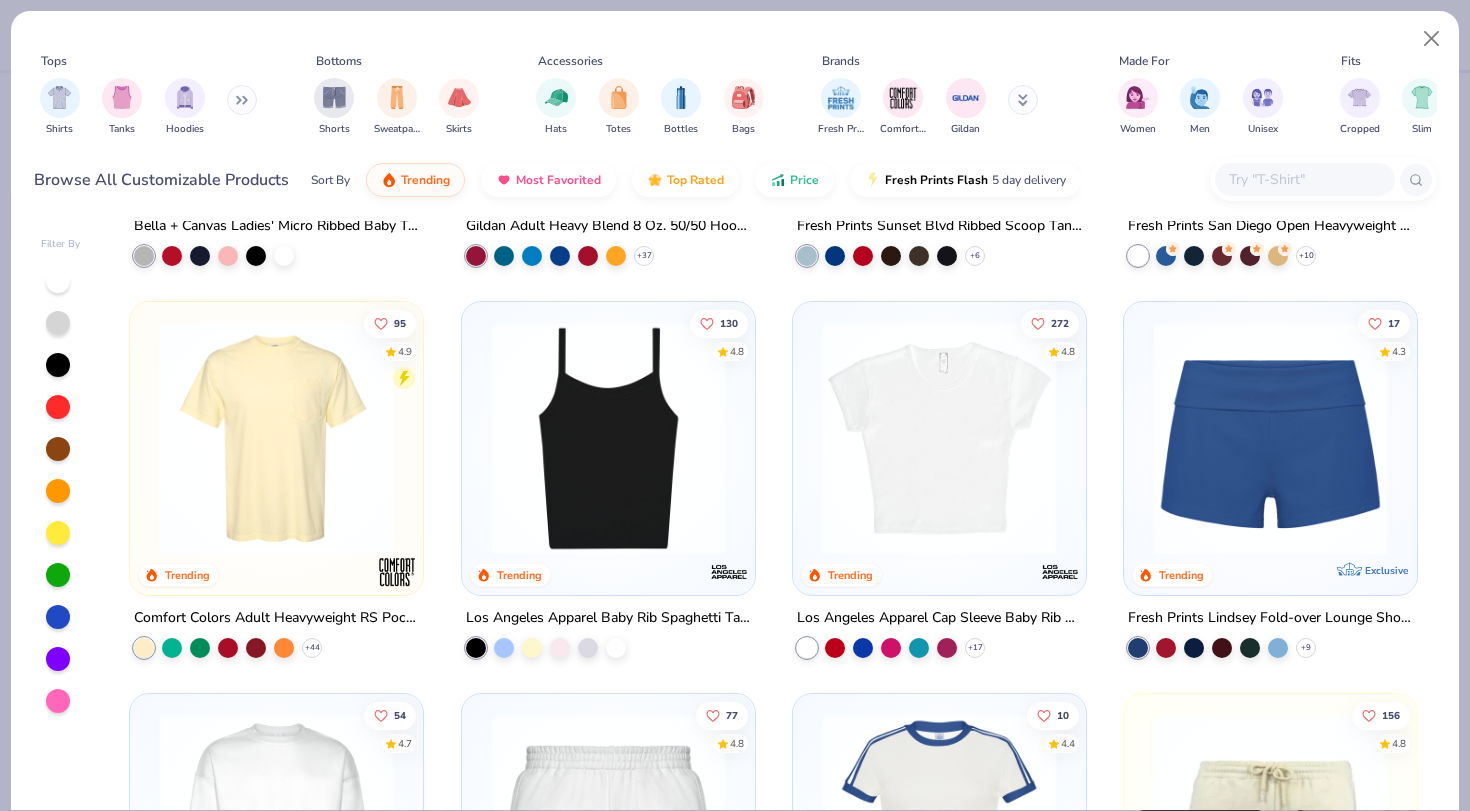 scroll, scrollTop: 1133, scrollLeft: 0, axis: vertical 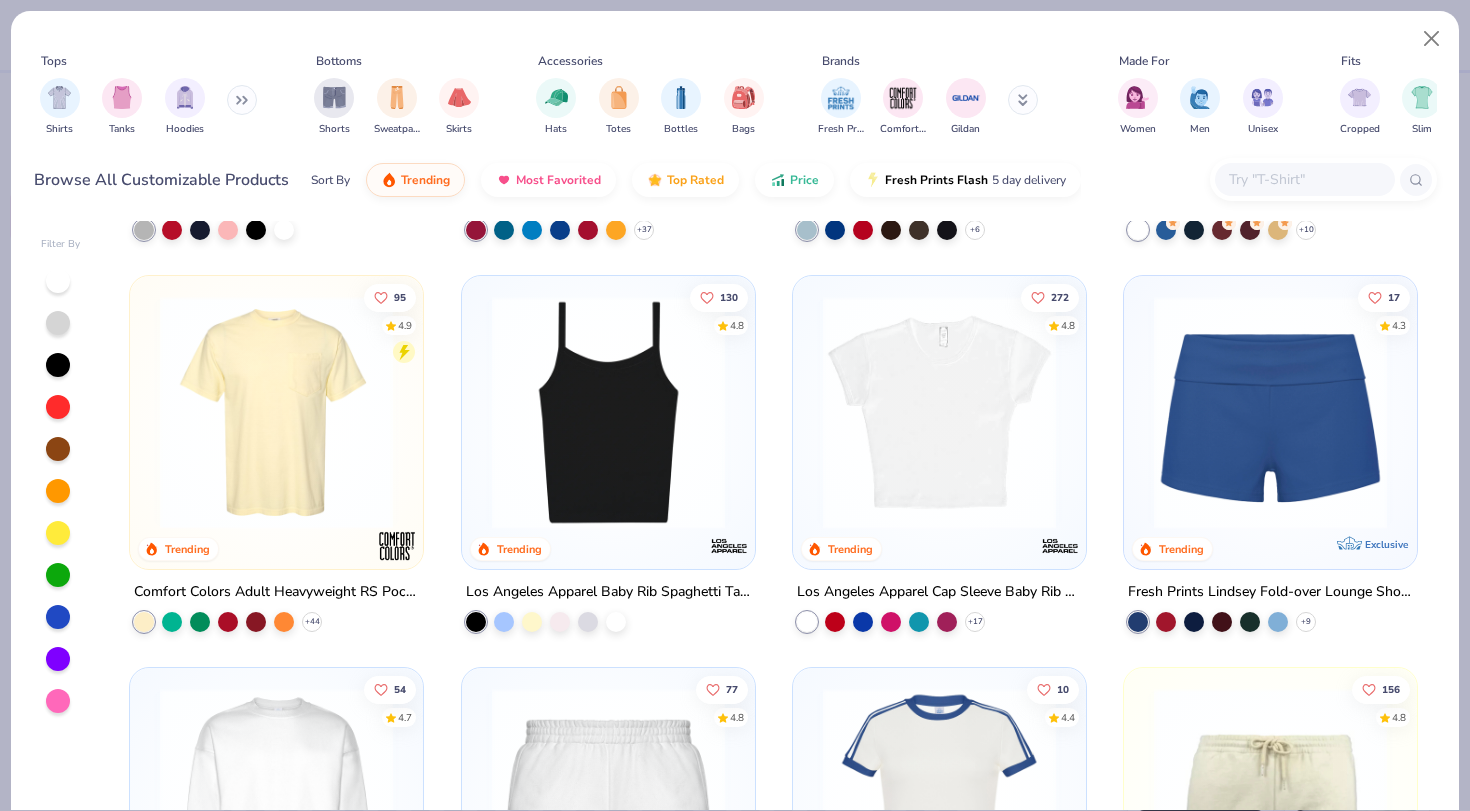 click at bounding box center (276, 412) 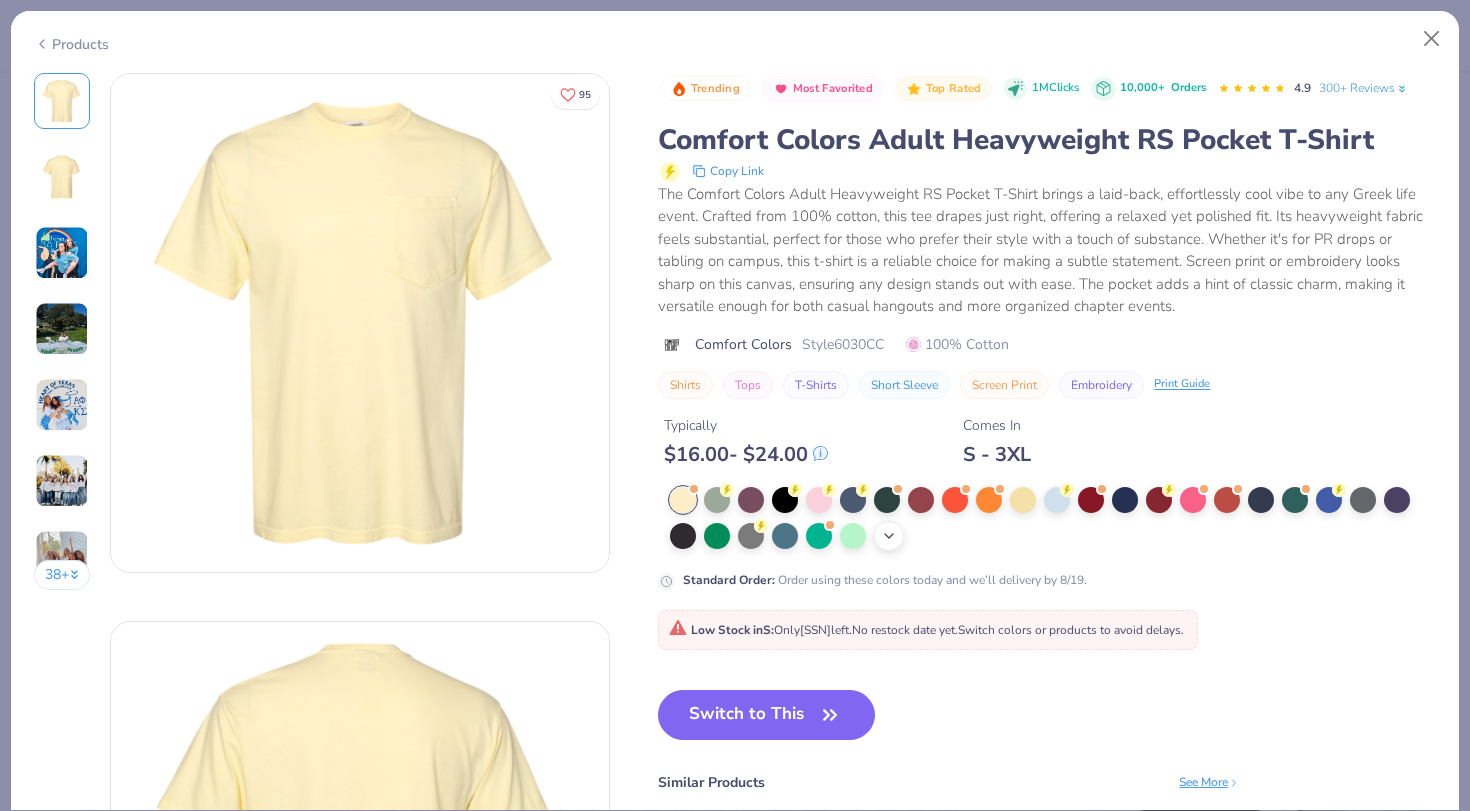 click 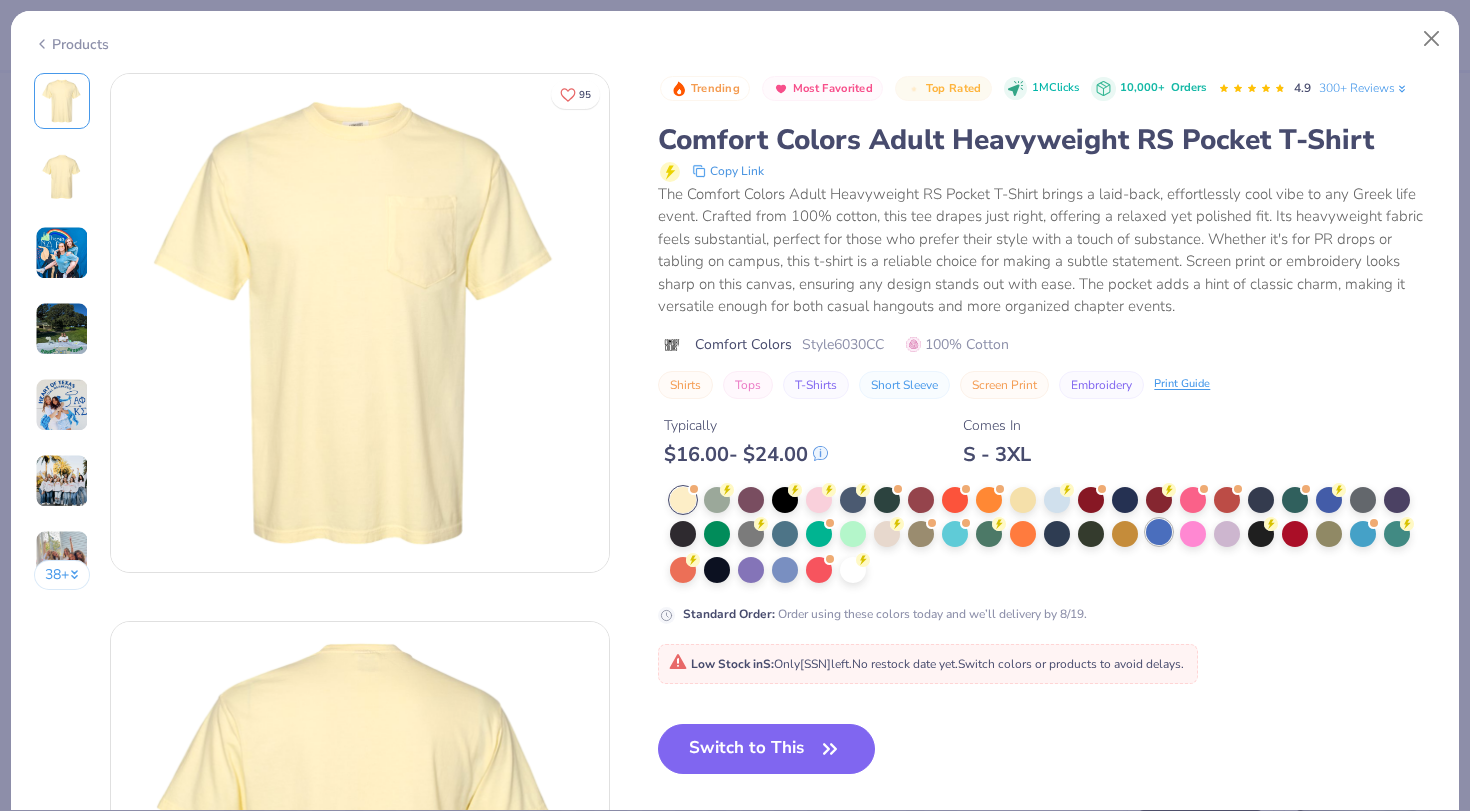 click at bounding box center [1159, 532] 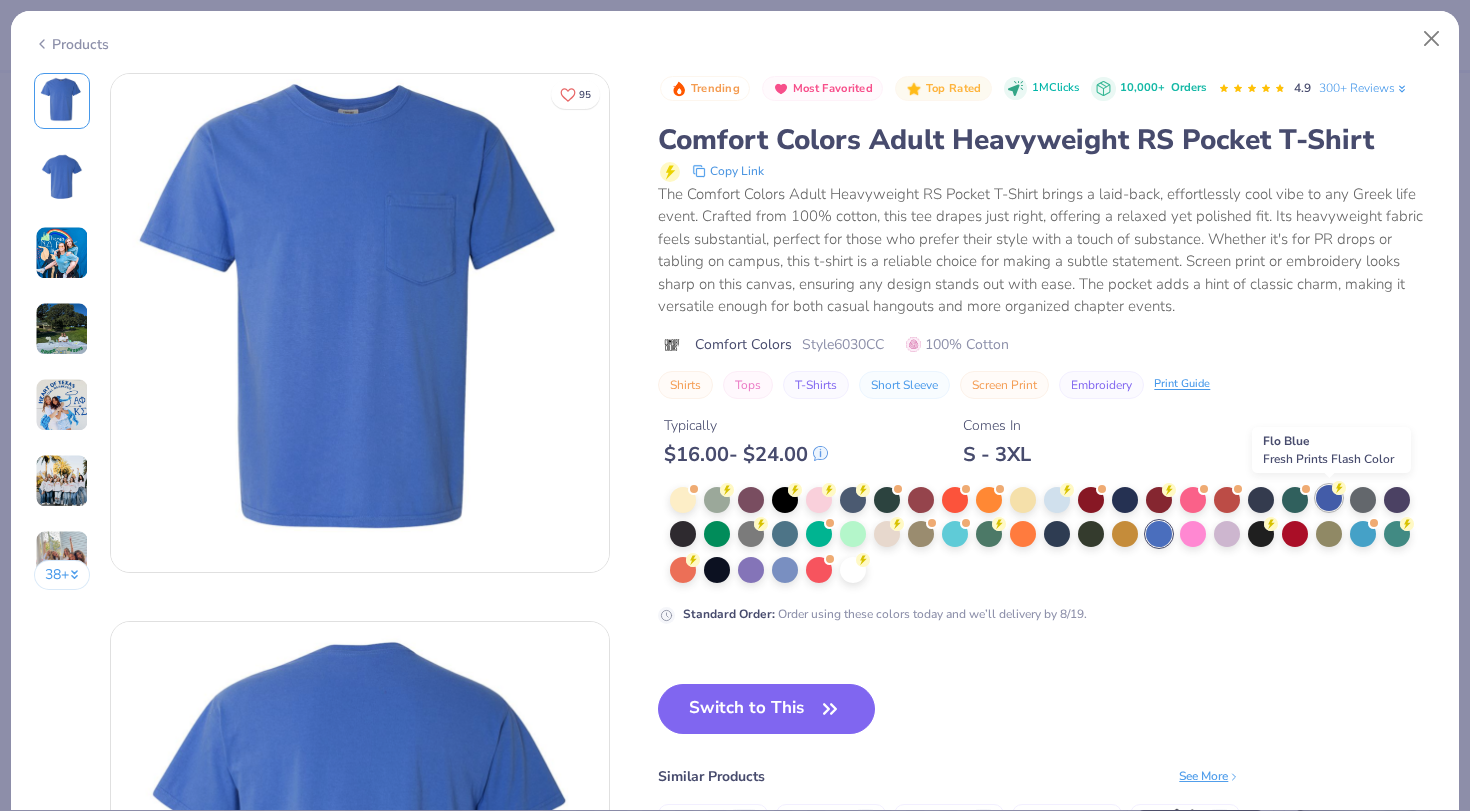 click at bounding box center (1329, 498) 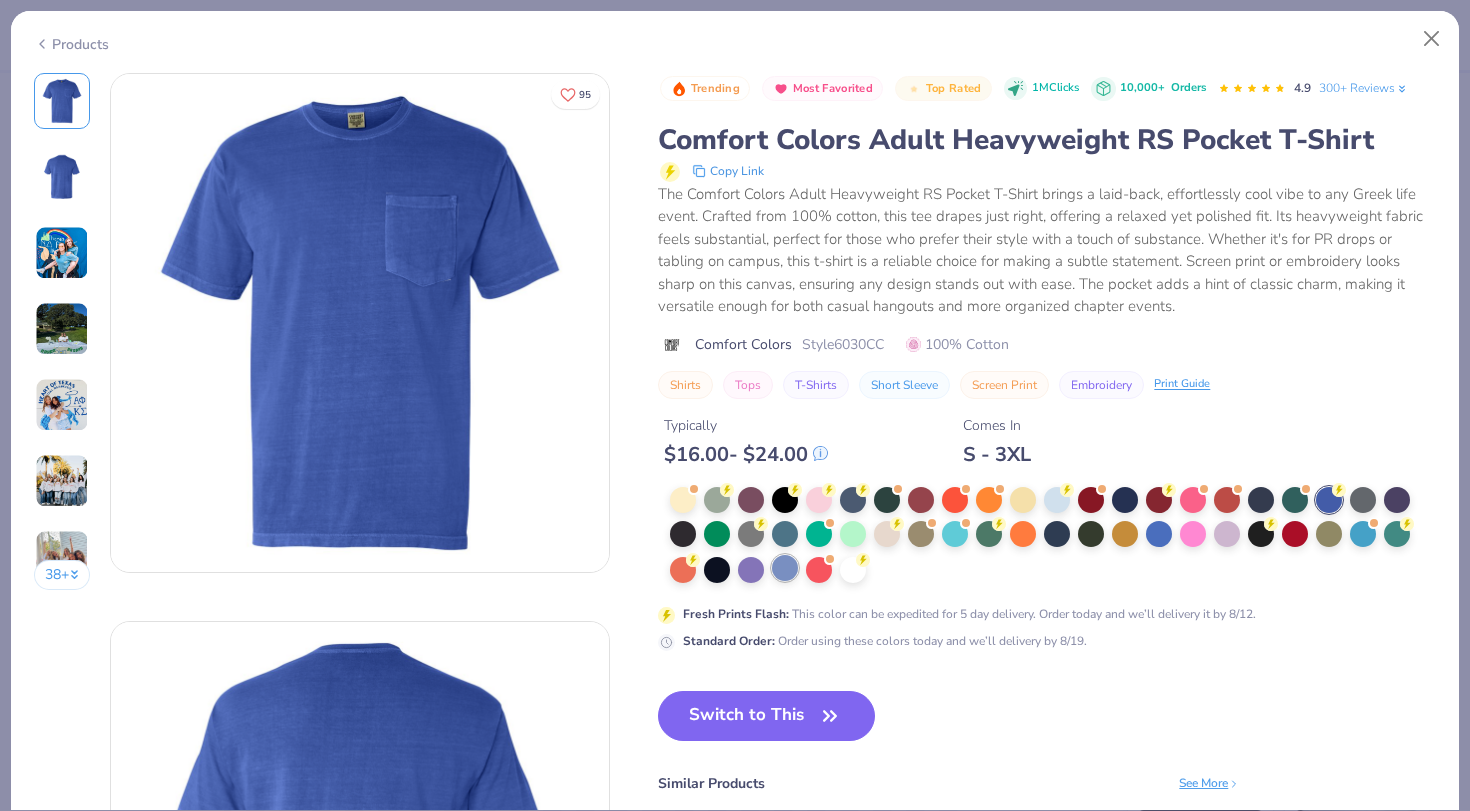 click at bounding box center [785, 568] 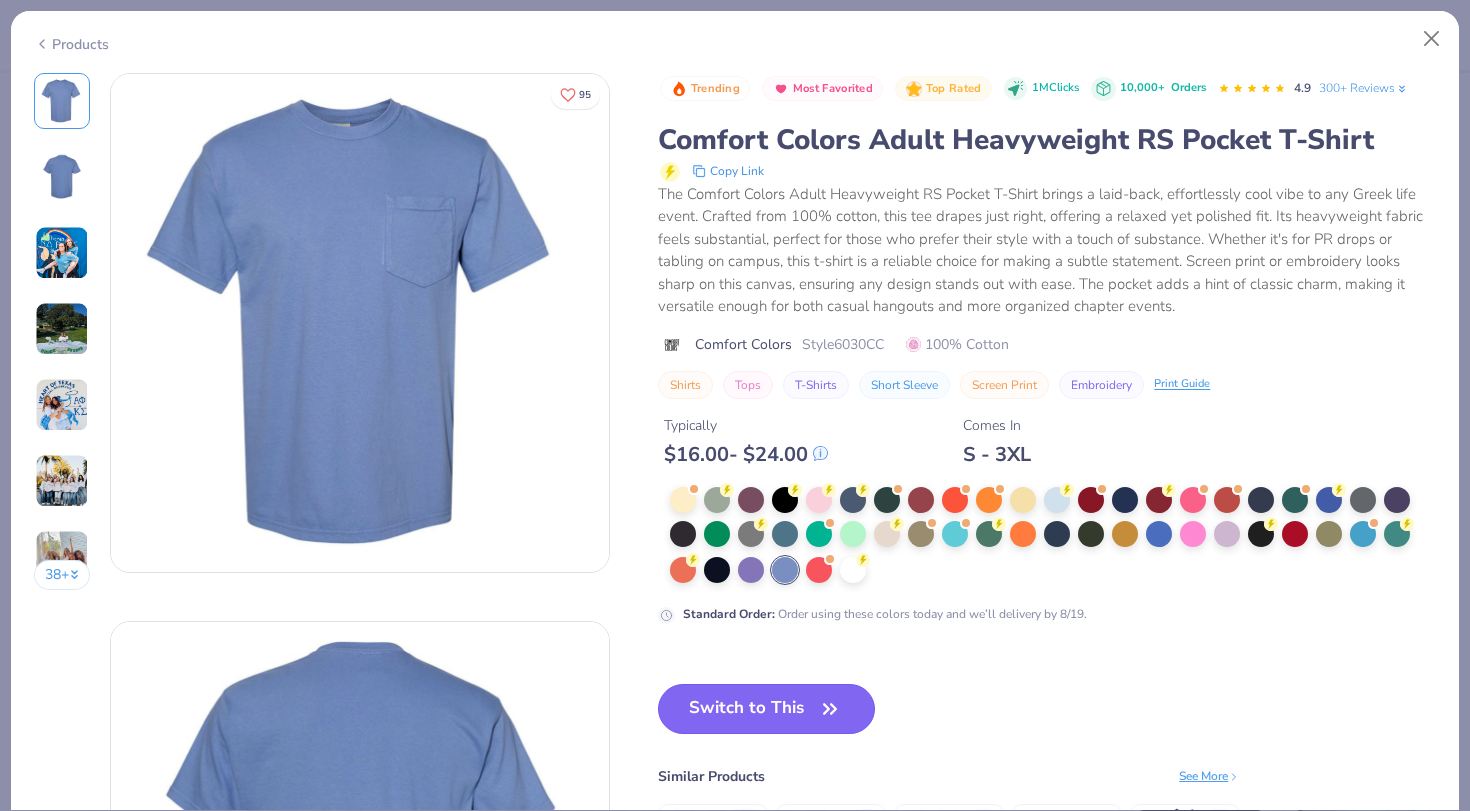 click on "Switch to This" at bounding box center (766, 709) 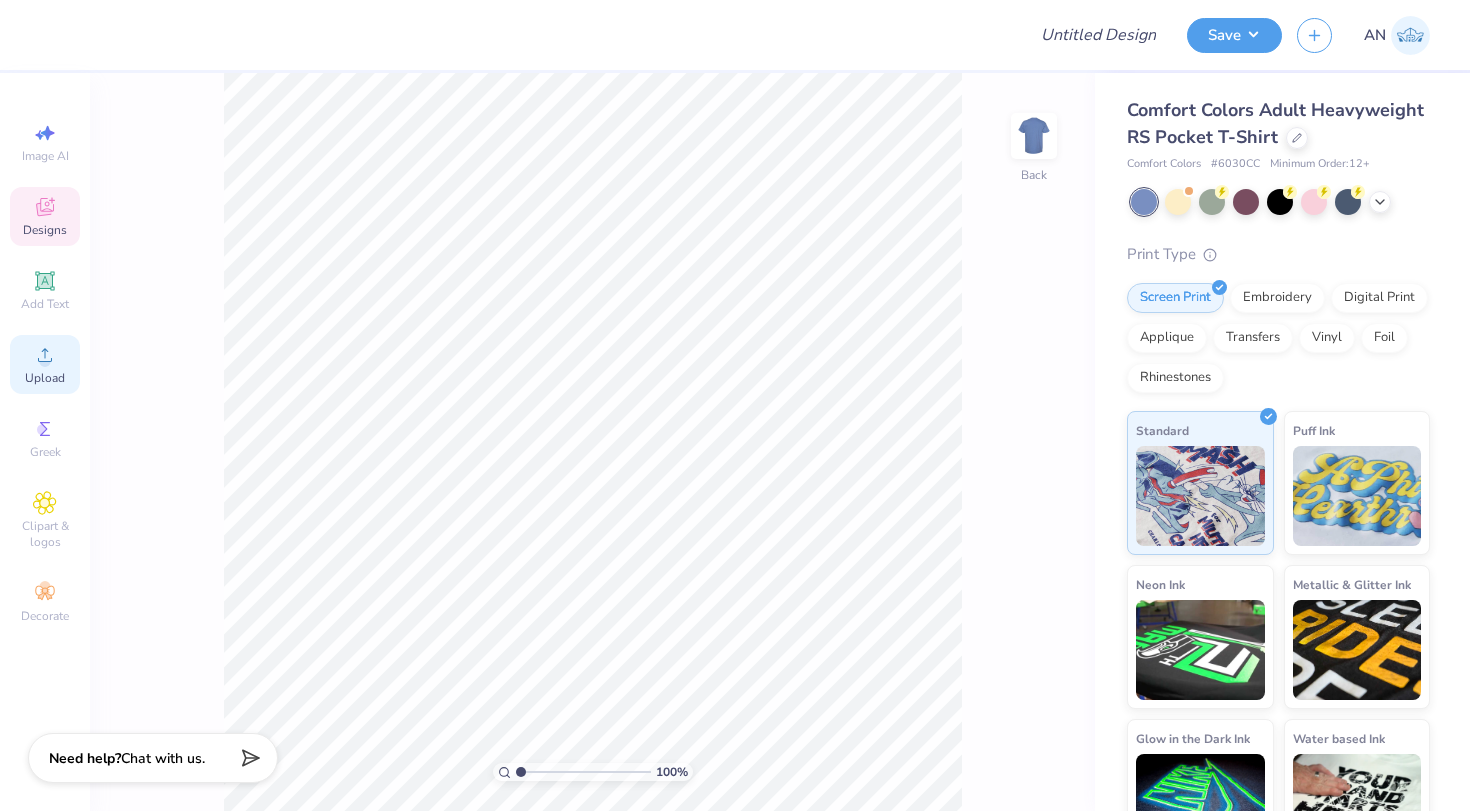 click 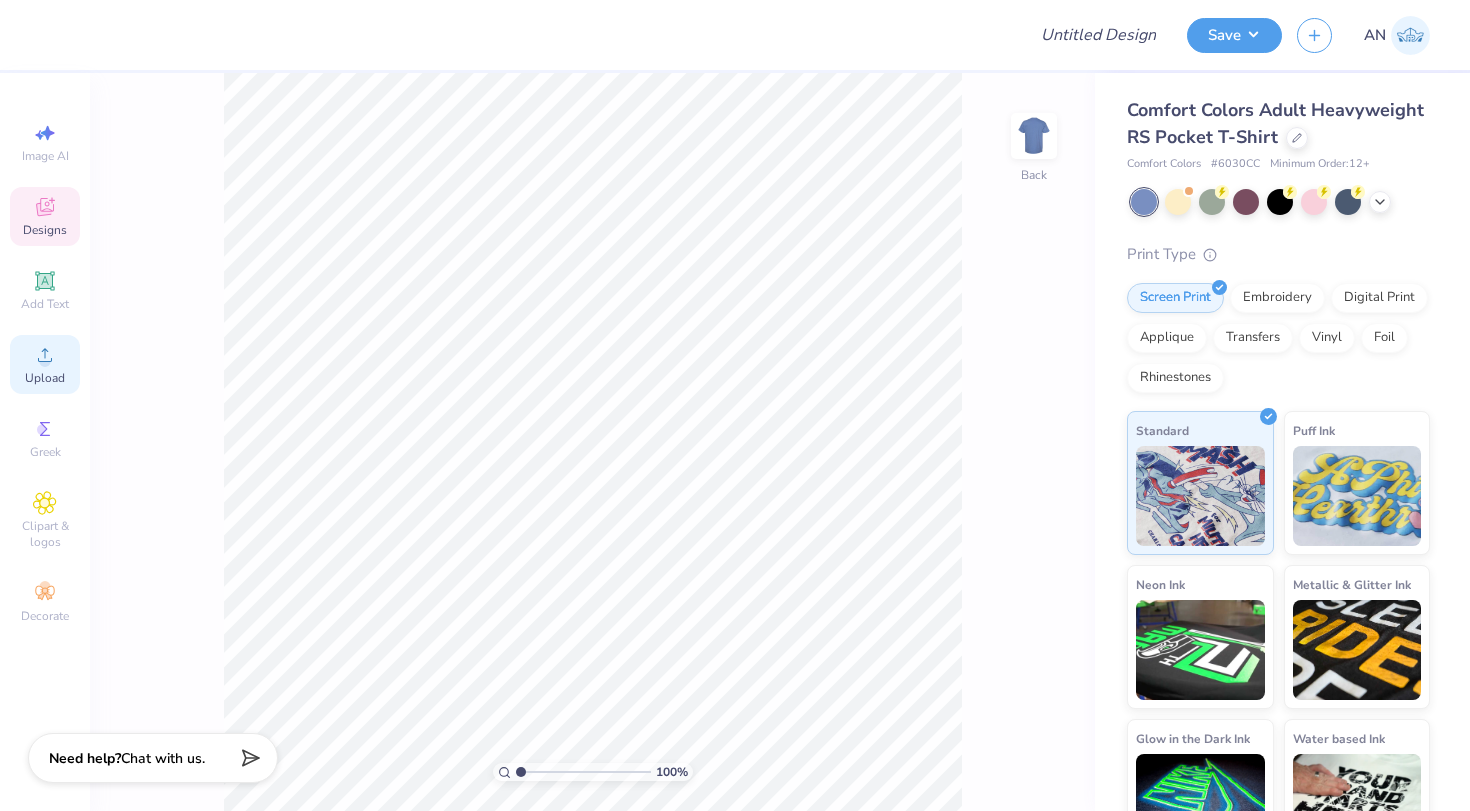 click on "Upload" at bounding box center (45, 378) 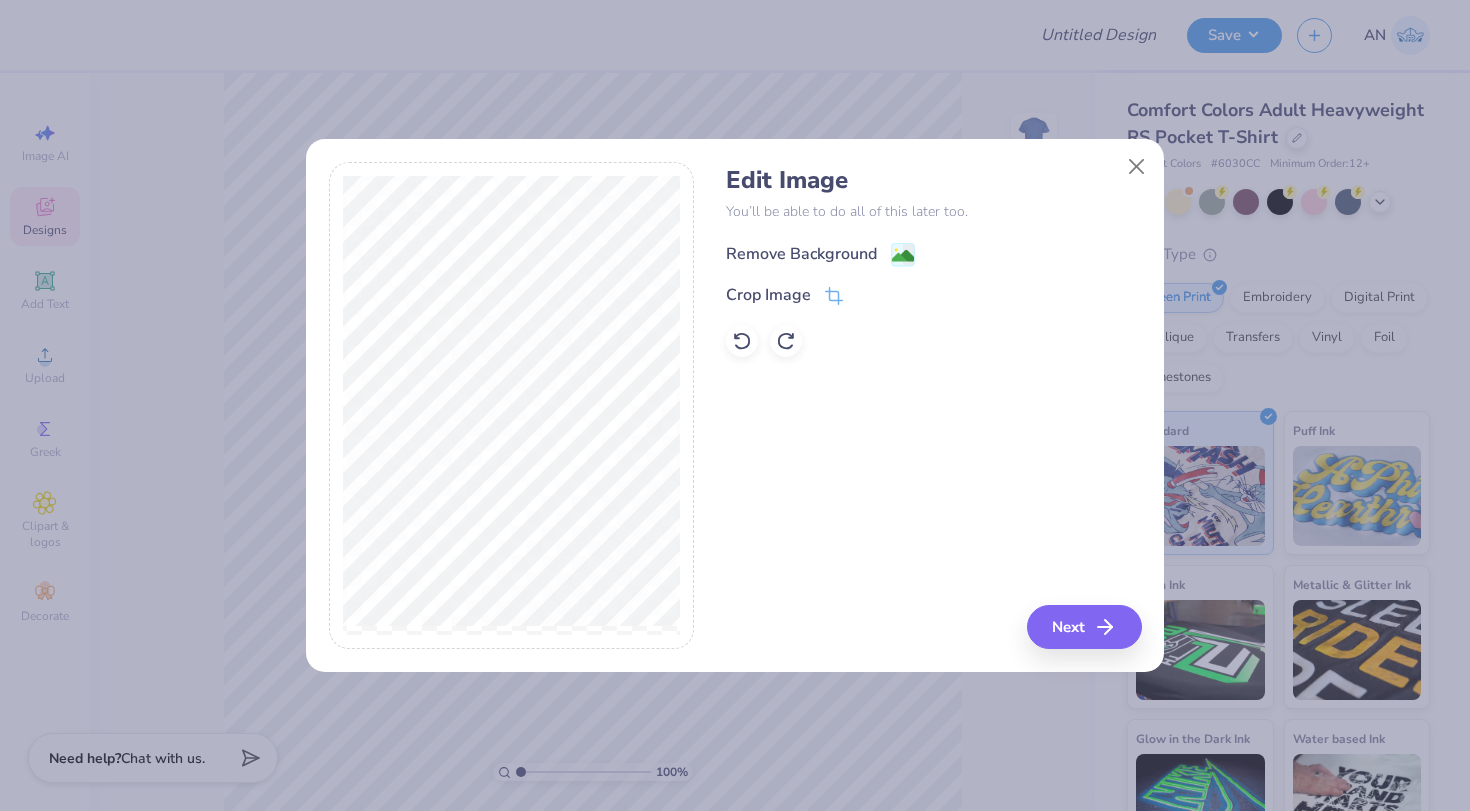 click on "Remove Background" at bounding box center [801, 254] 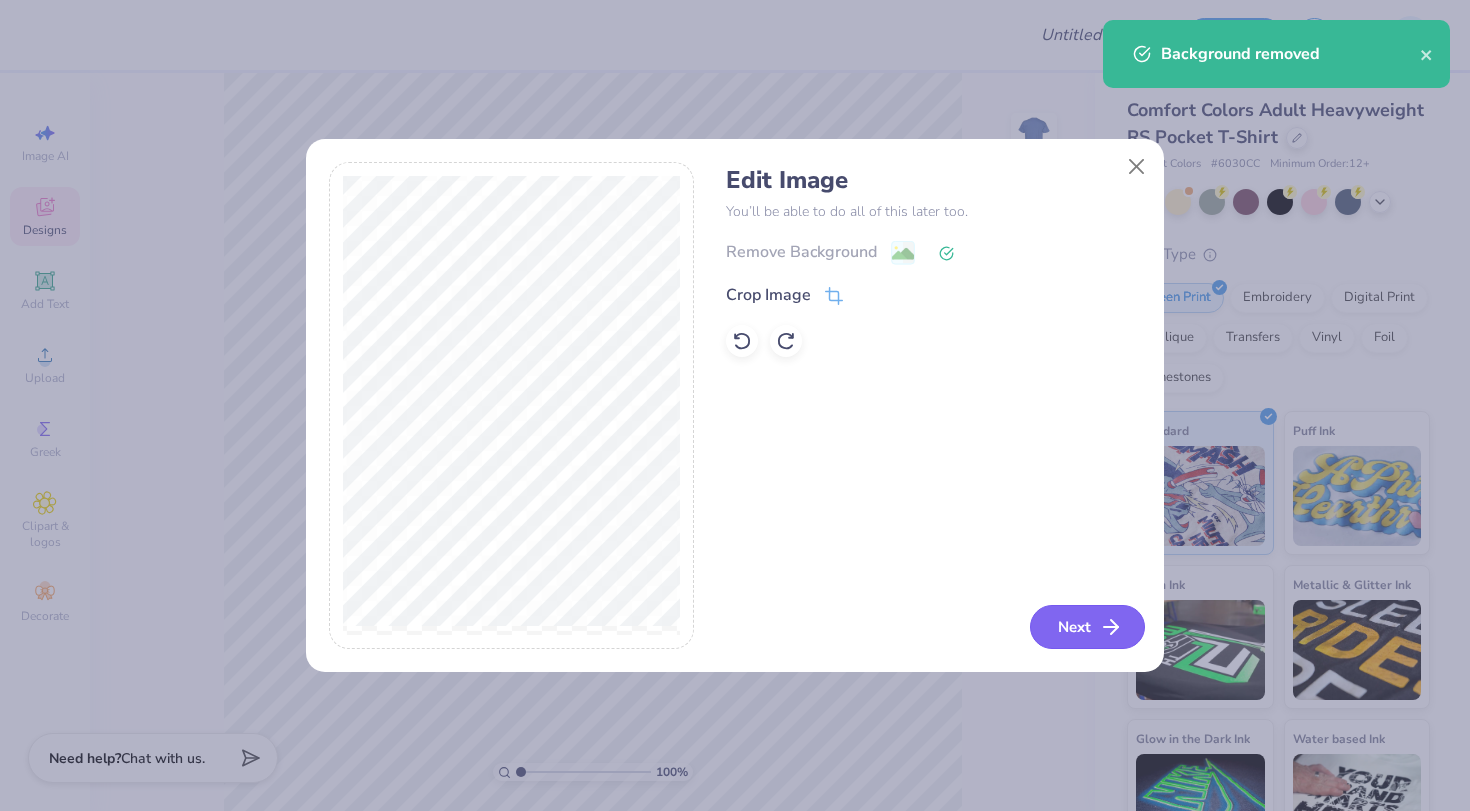 click on "Next" at bounding box center (1087, 627) 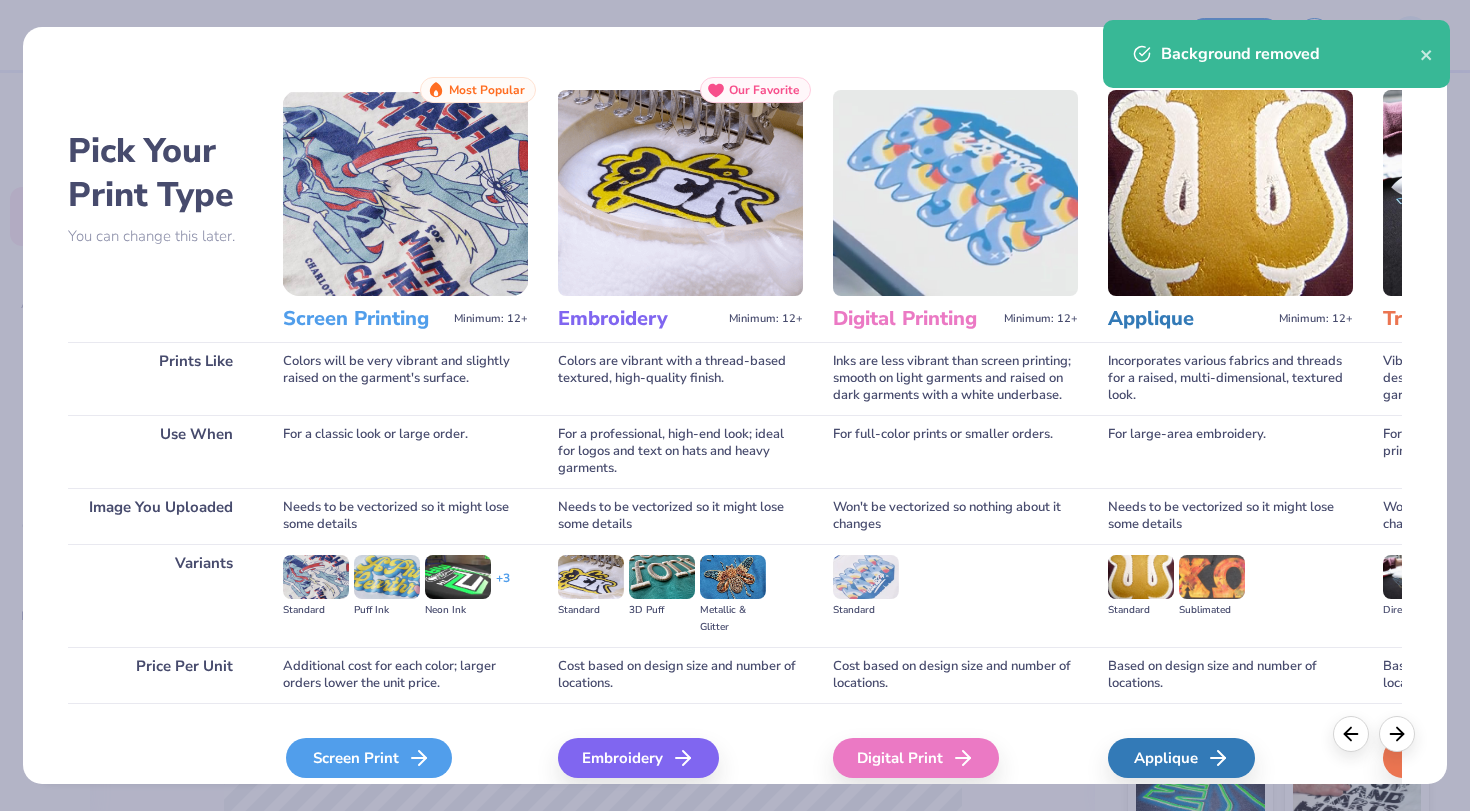 click on "Screen Print" at bounding box center (369, 758) 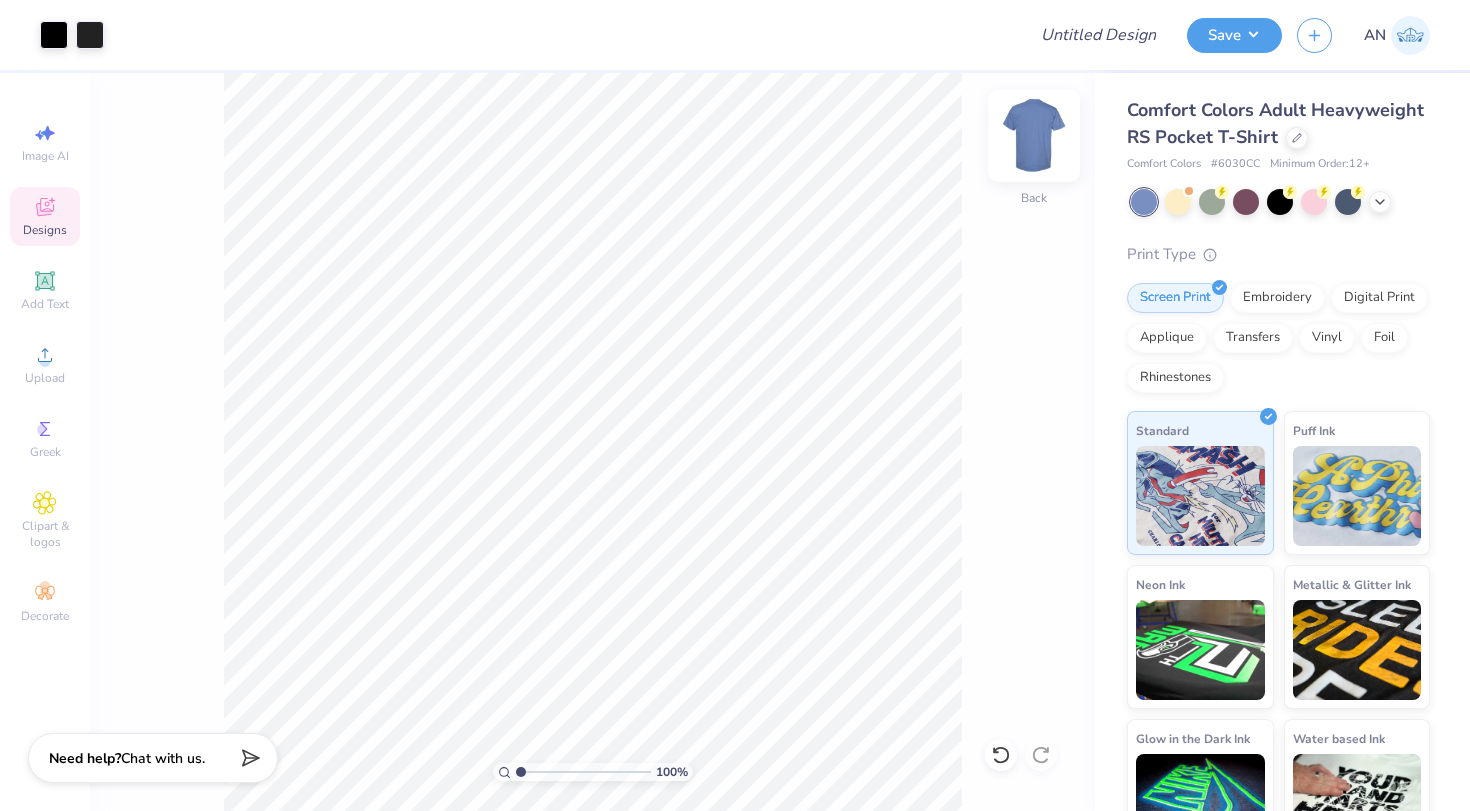 click at bounding box center [1034, 136] 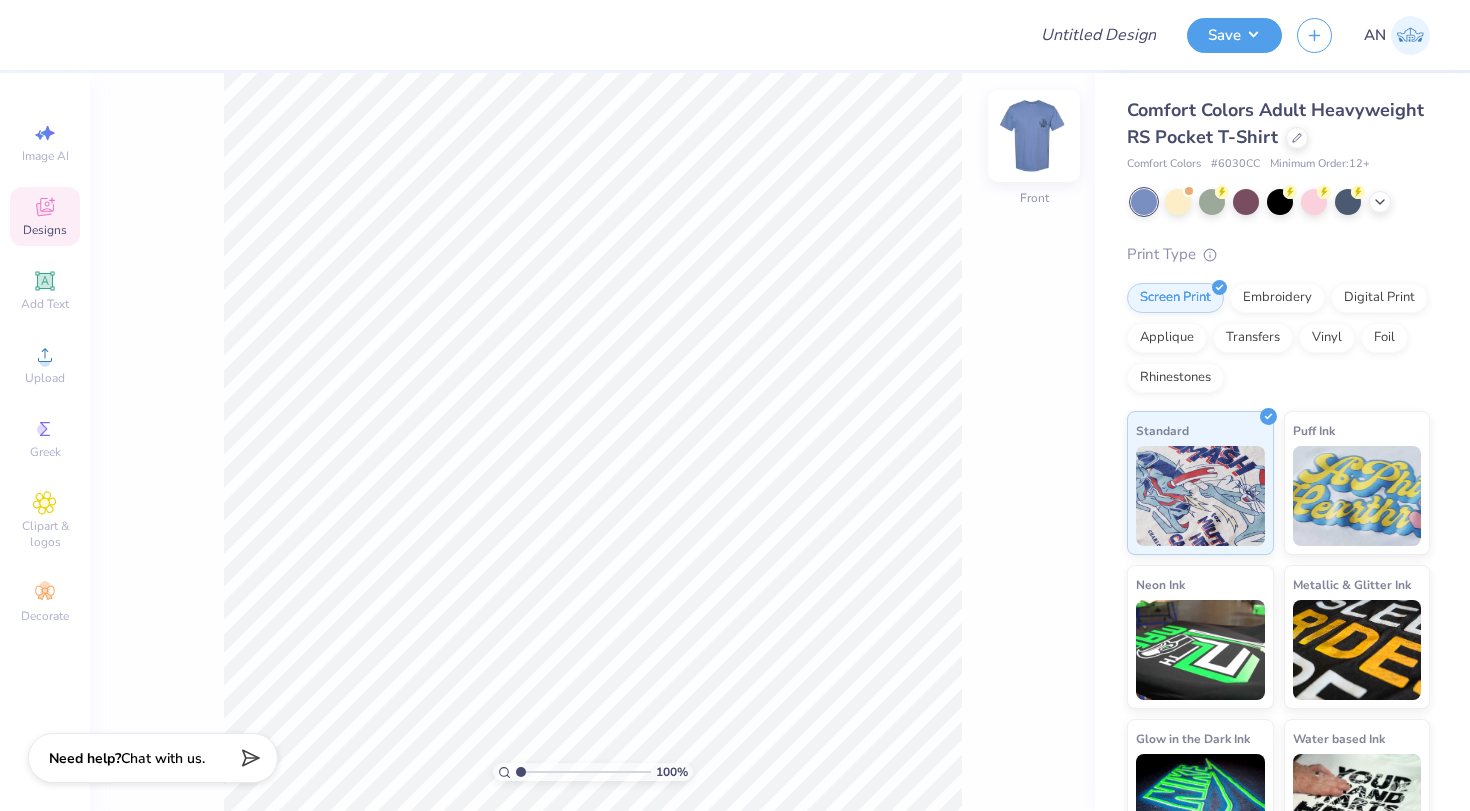 click at bounding box center [1034, 136] 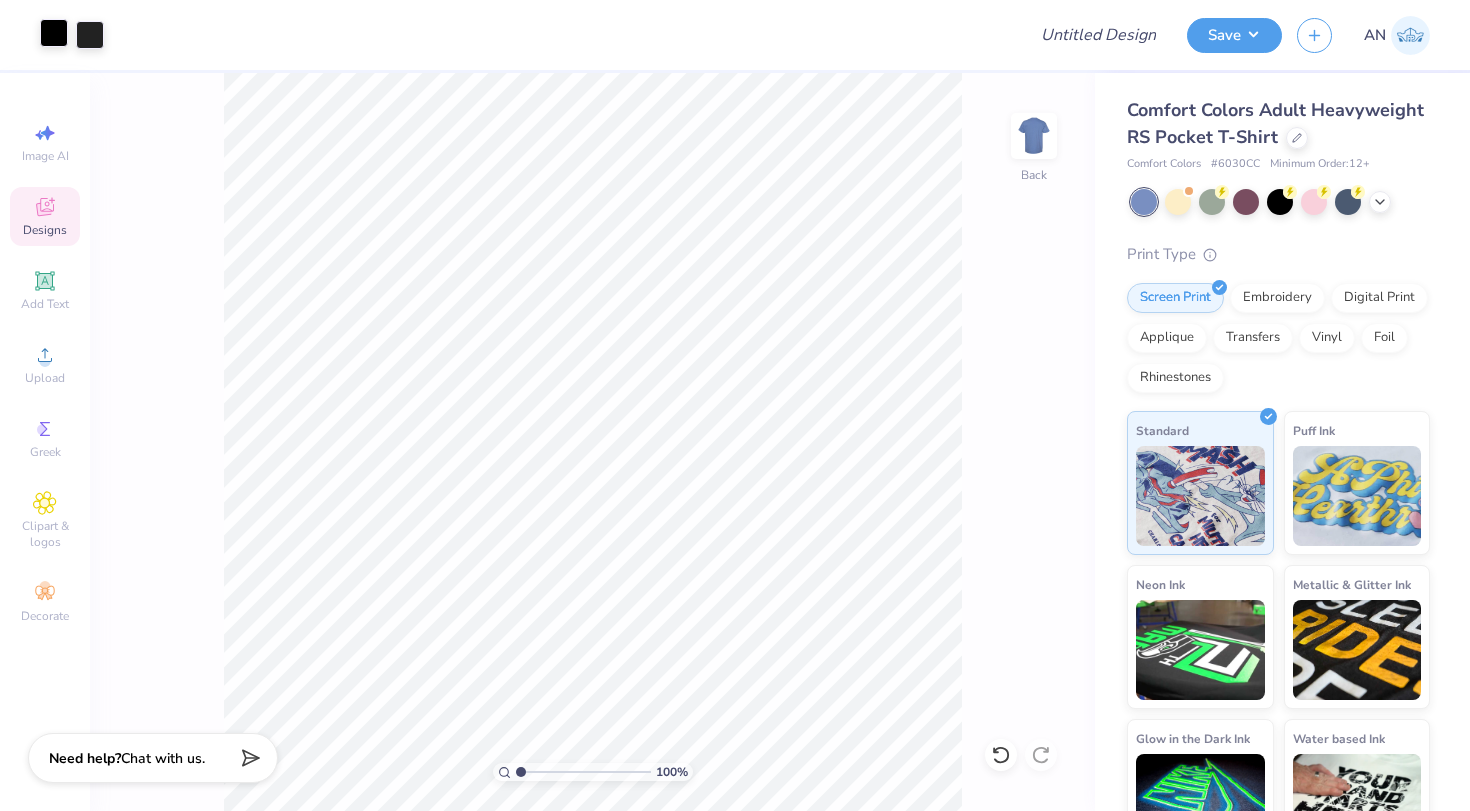 click at bounding box center [54, 33] 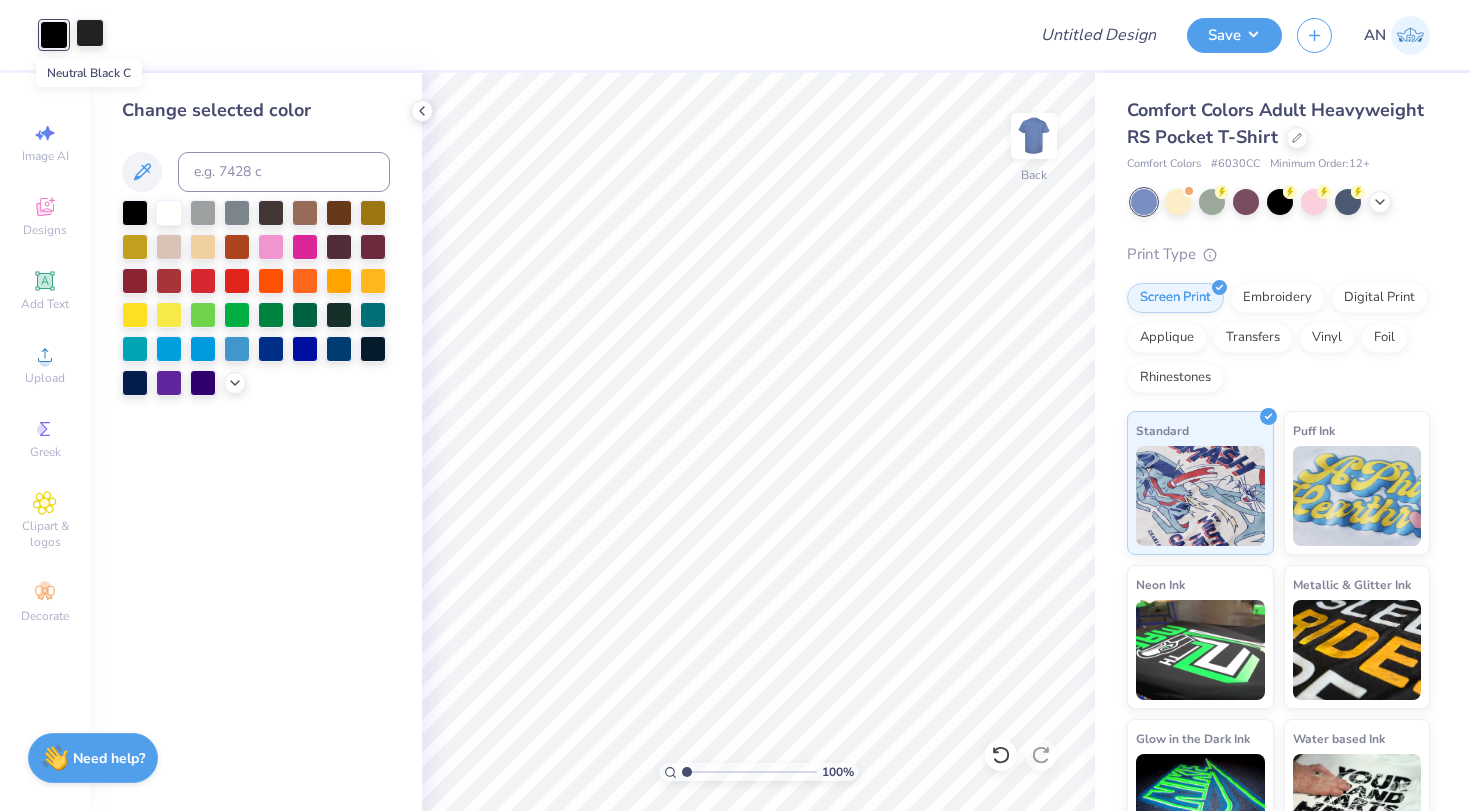 click at bounding box center (90, 33) 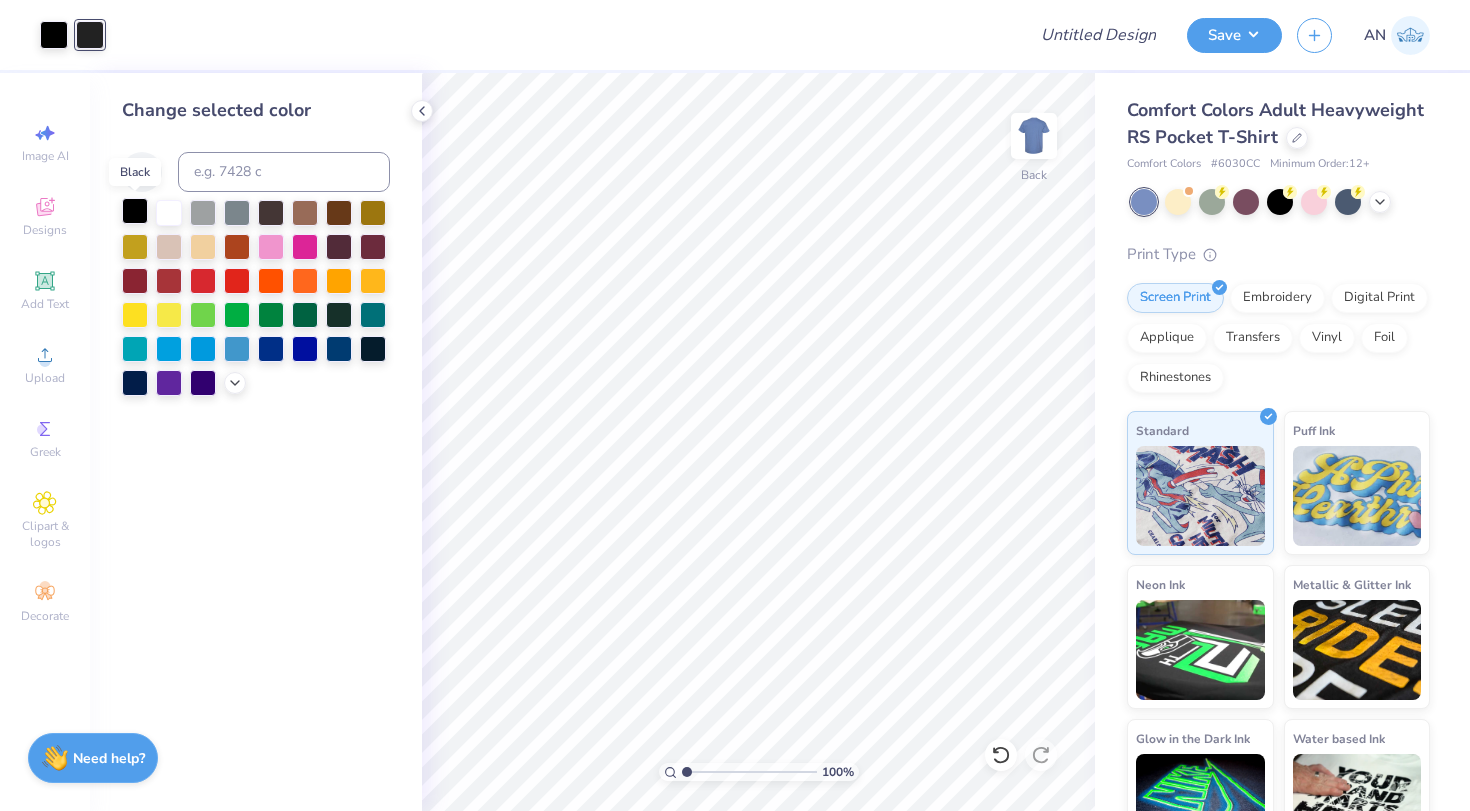 click at bounding box center [135, 211] 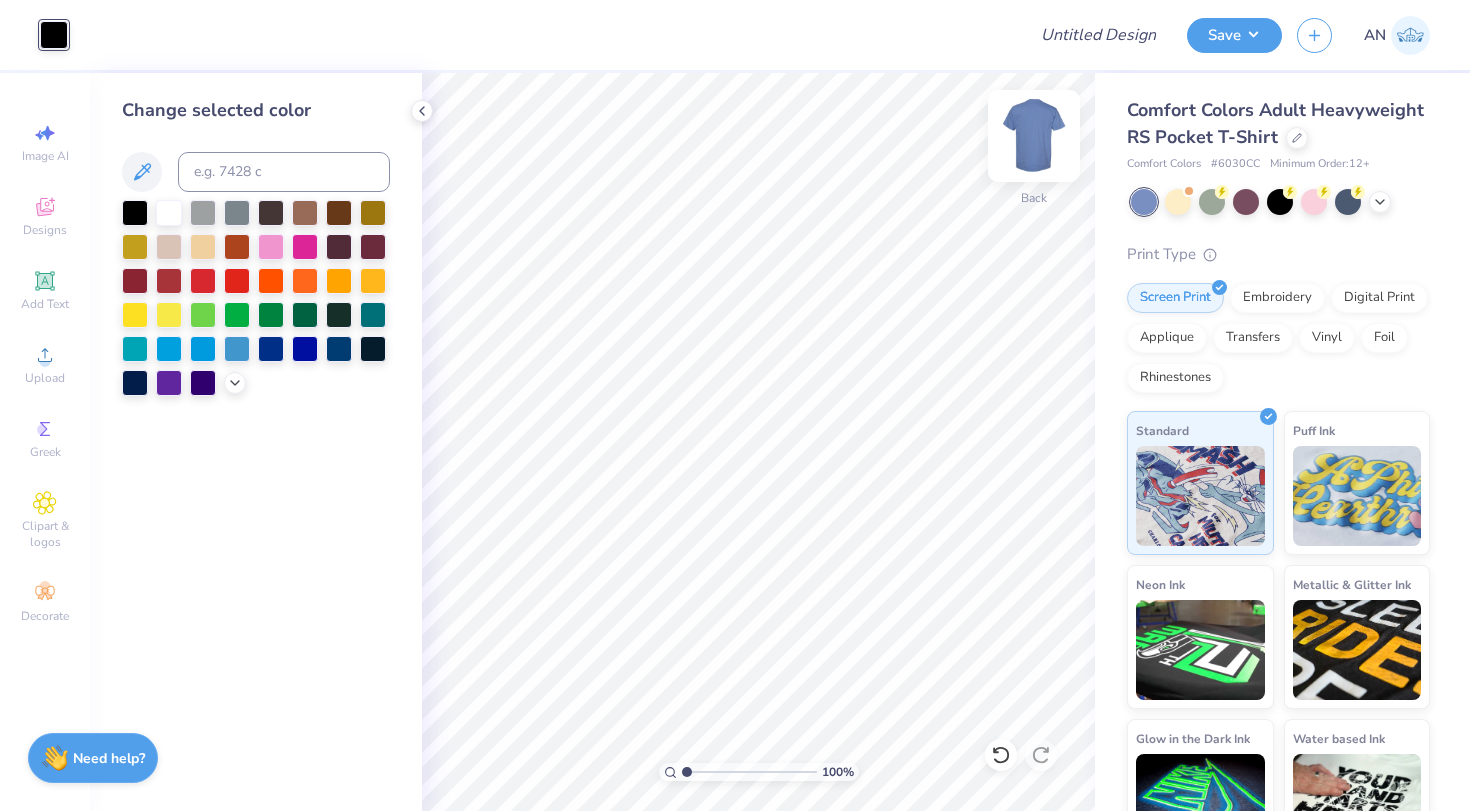 click at bounding box center [1034, 136] 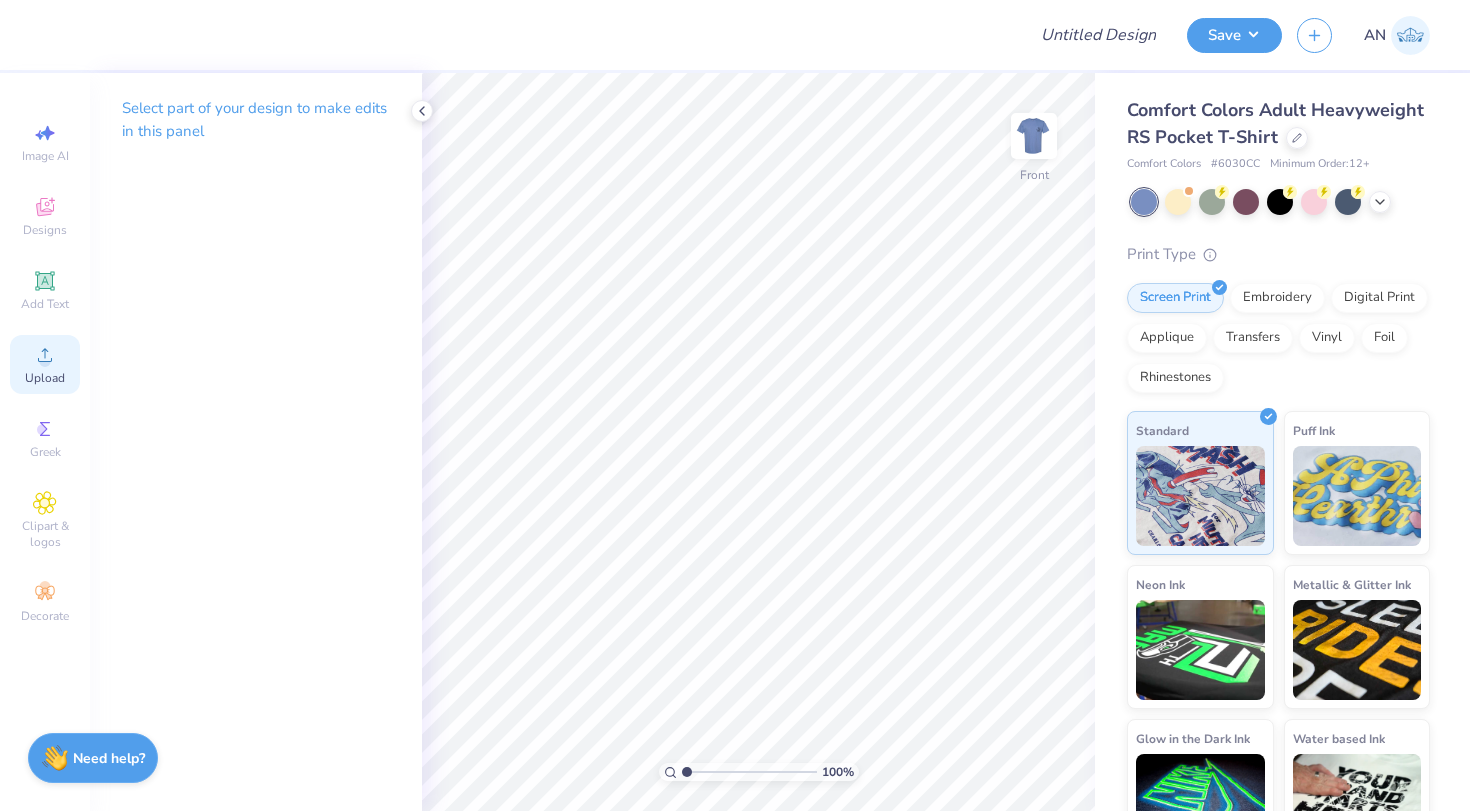 click 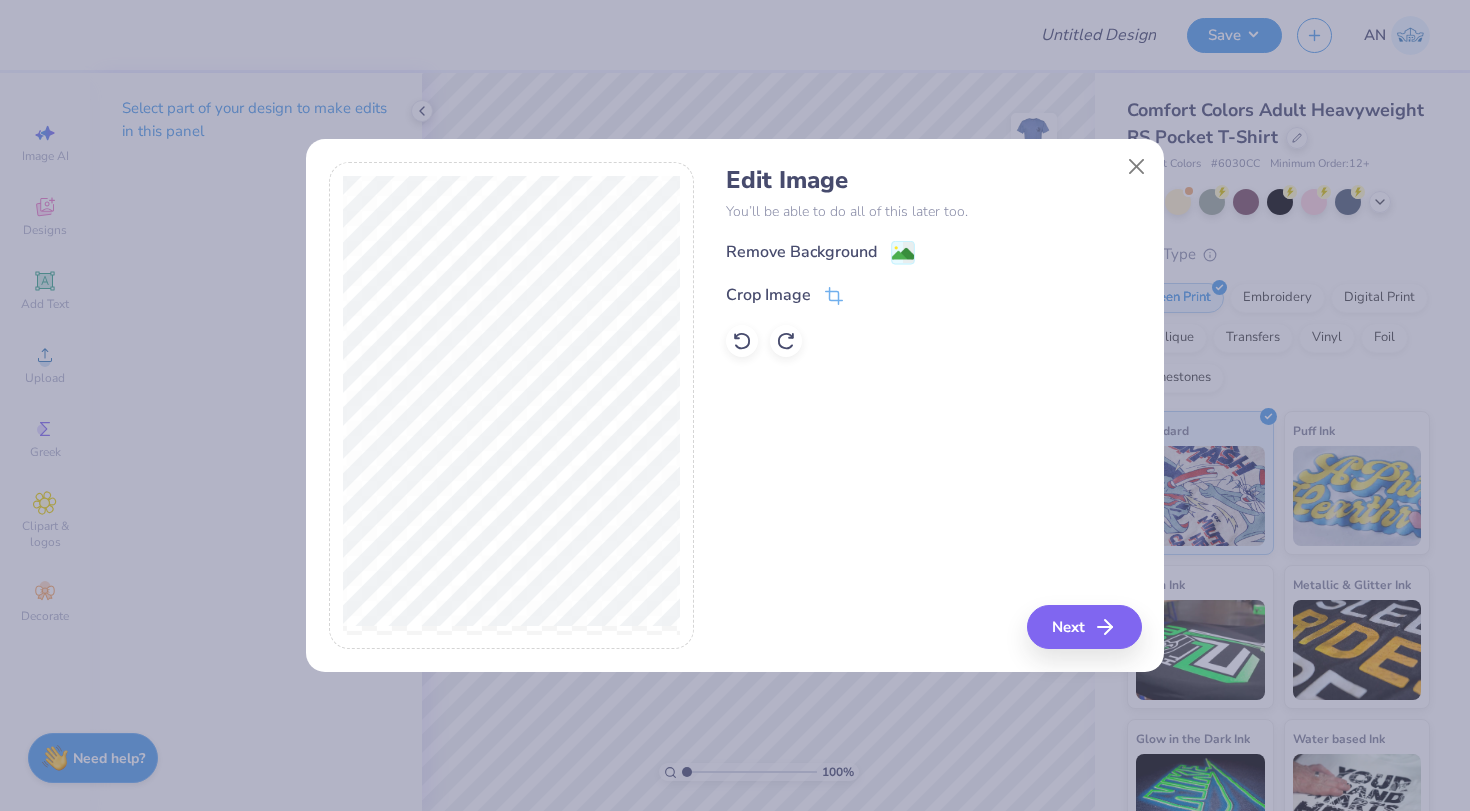 click on "Remove Background Crop Image" at bounding box center (933, 298) 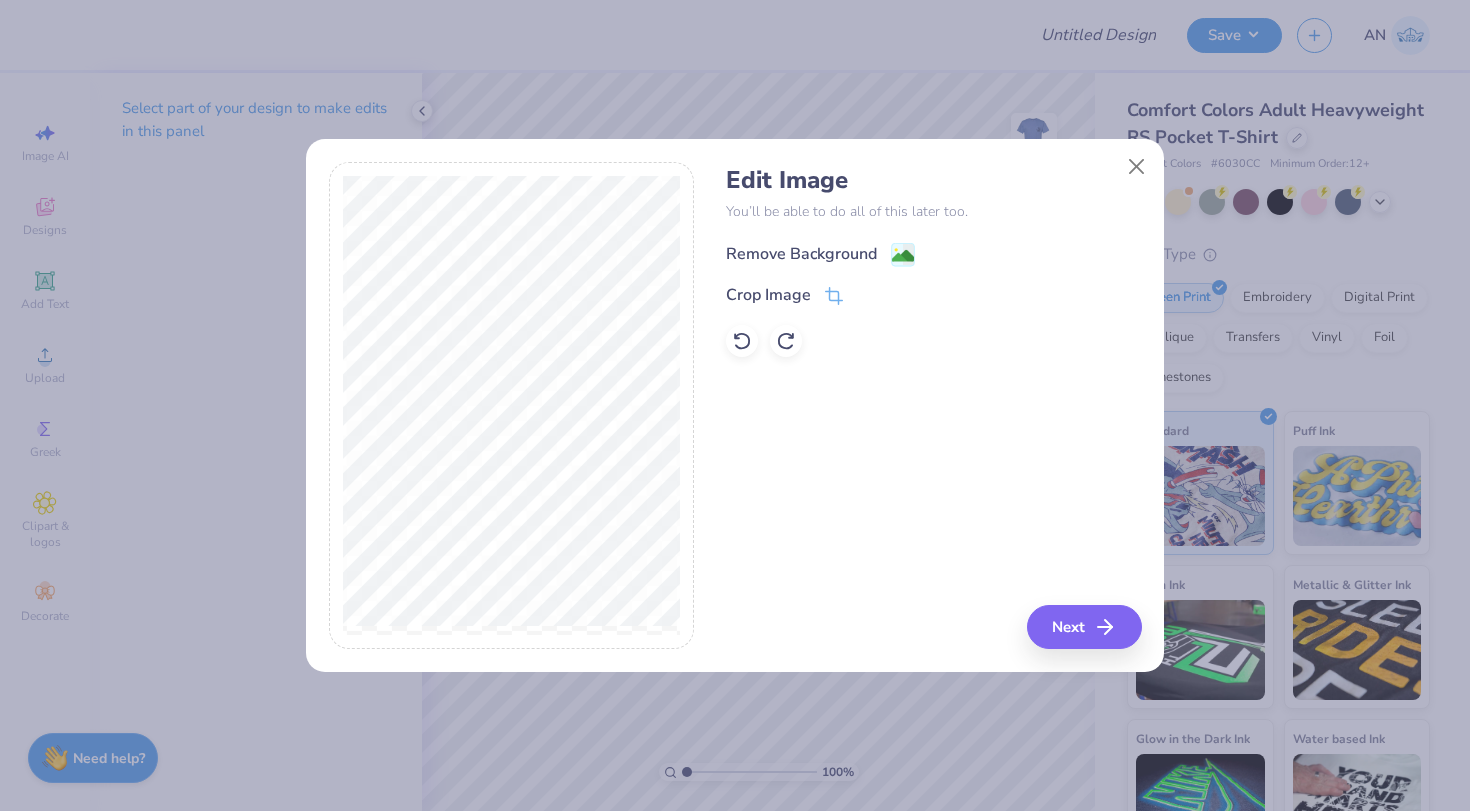 click on "Remove Background" at bounding box center (801, 254) 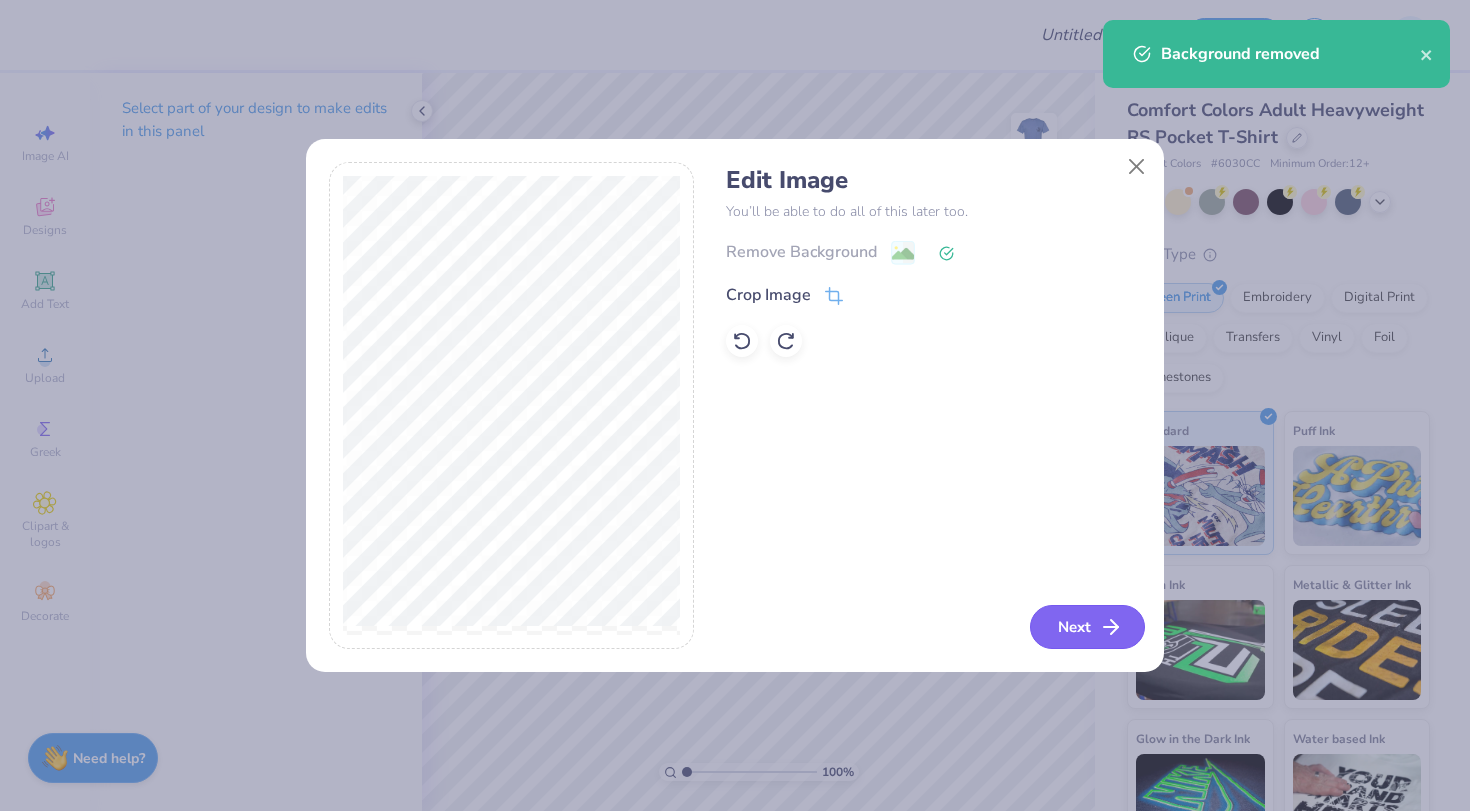 click on "Next" at bounding box center (1087, 627) 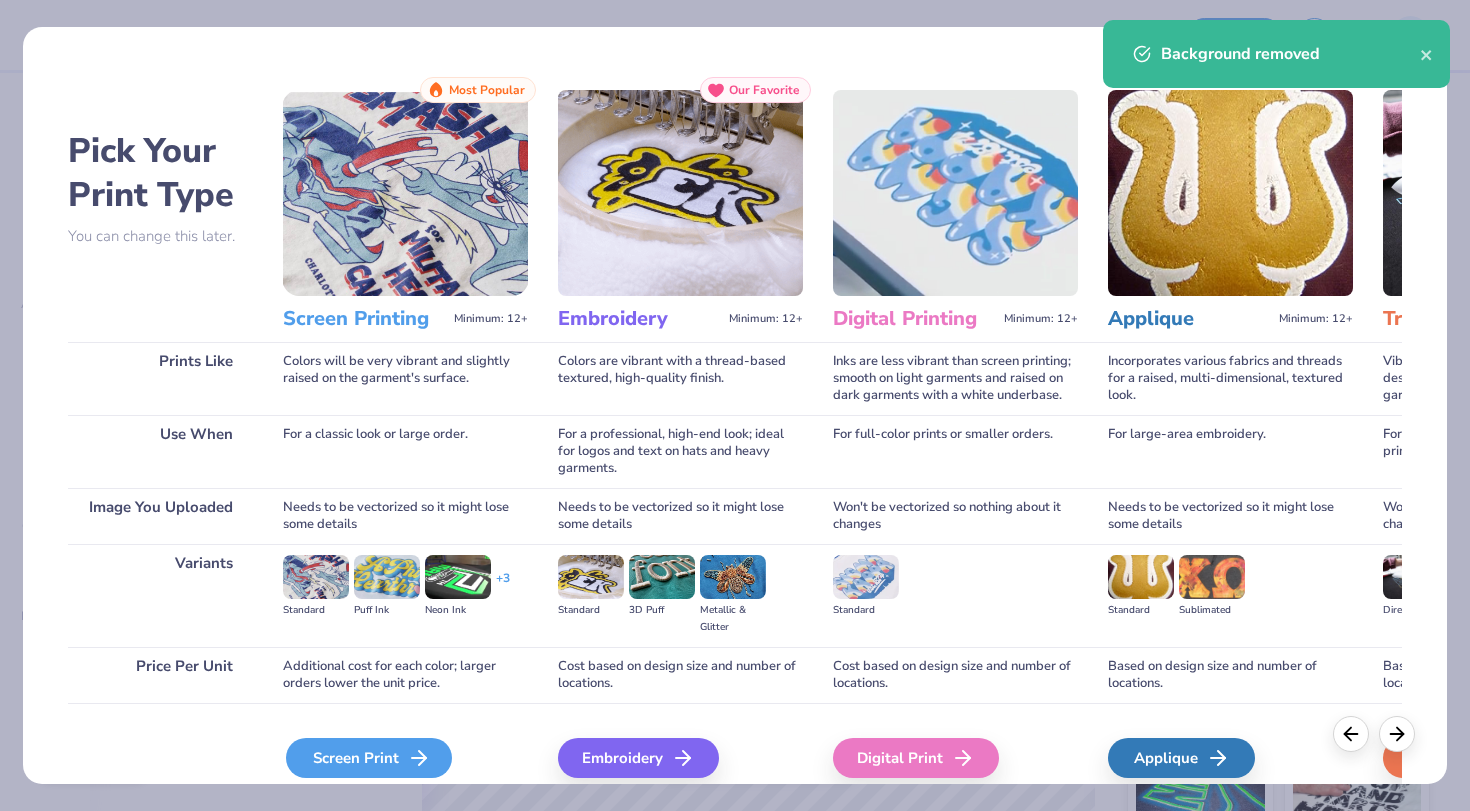 click on "Screen Print" at bounding box center [369, 758] 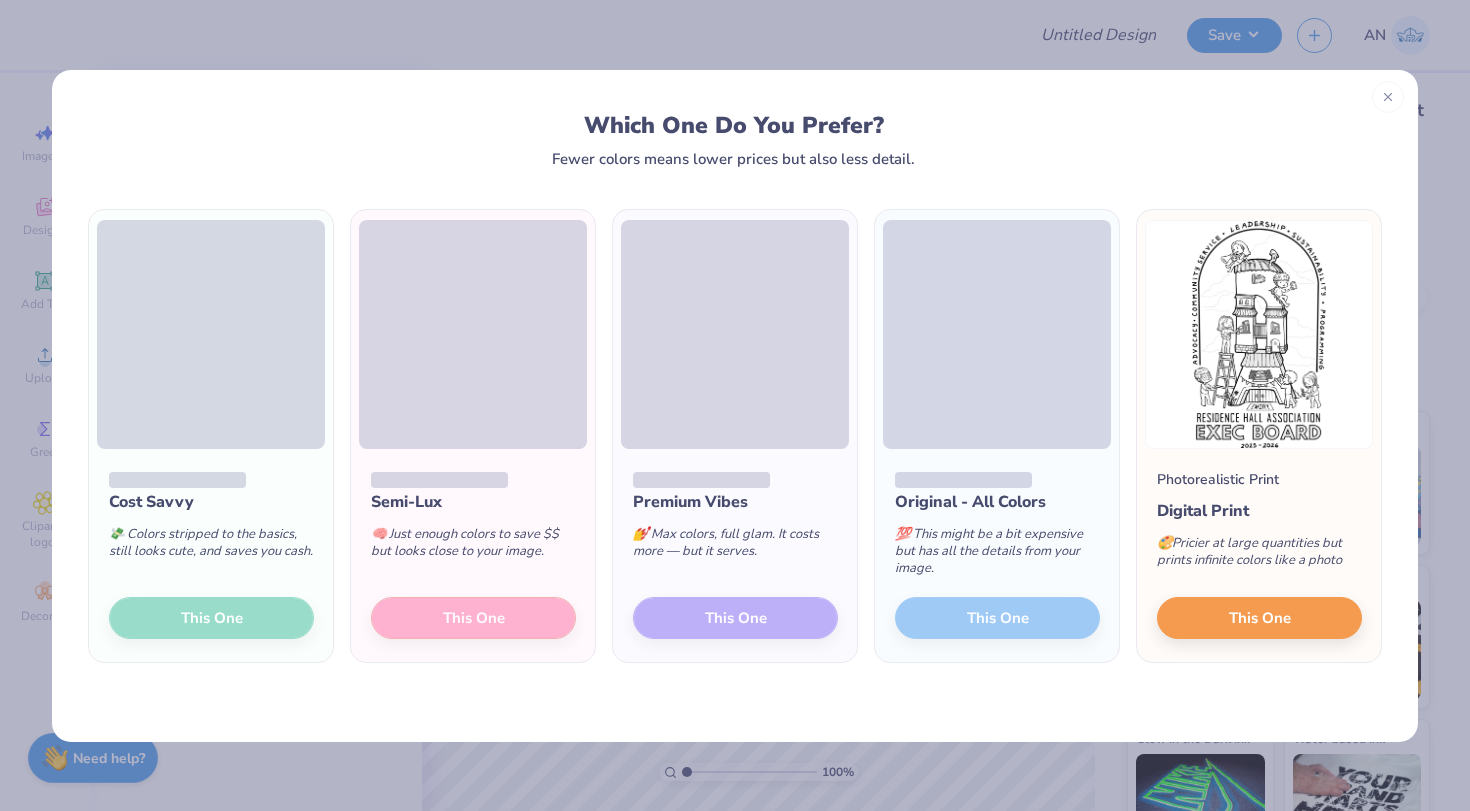 click on "Cost Savvy 💸   Colors stripped to the basics, still looks cute, and saves you cash. This One" at bounding box center (211, 556) 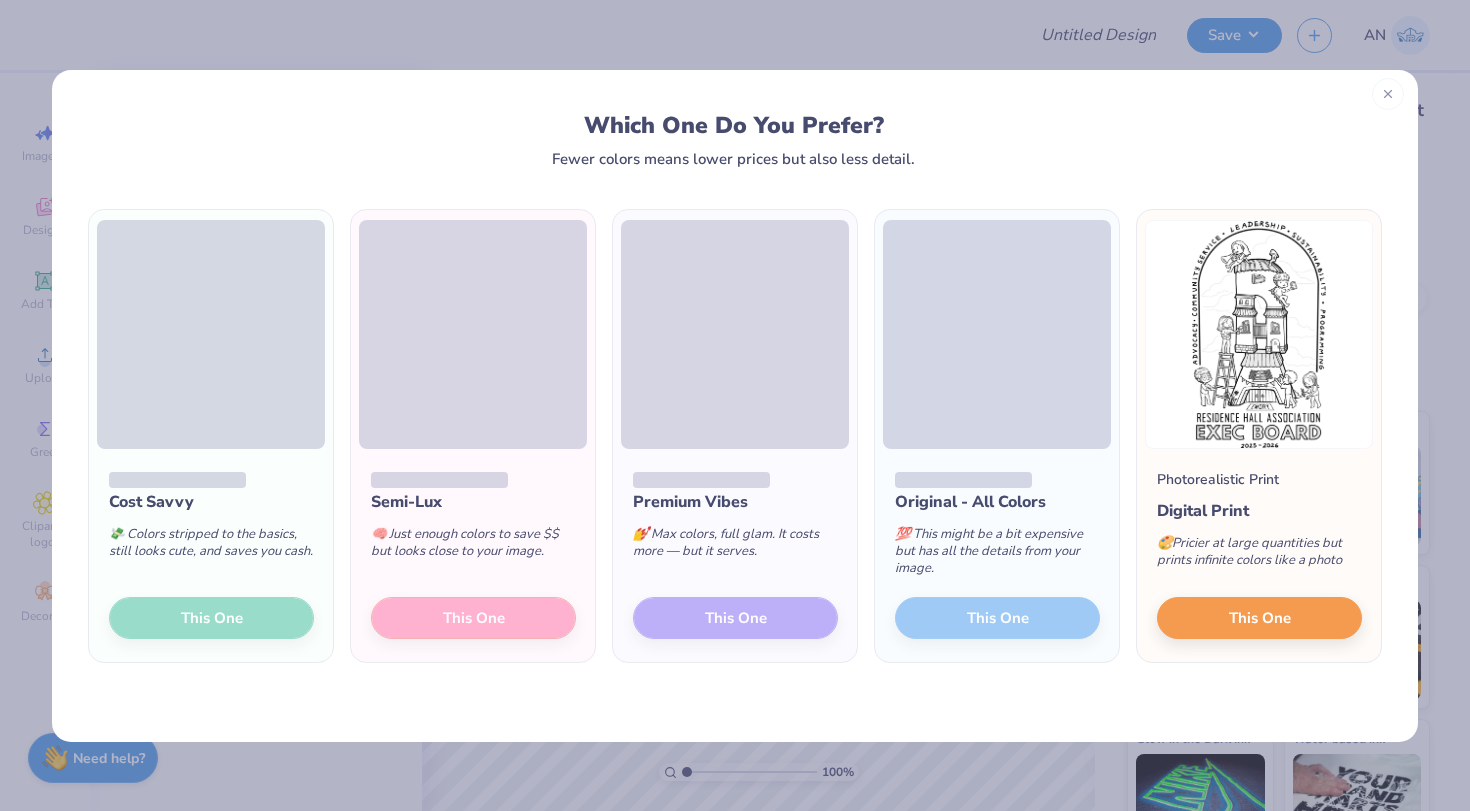 click 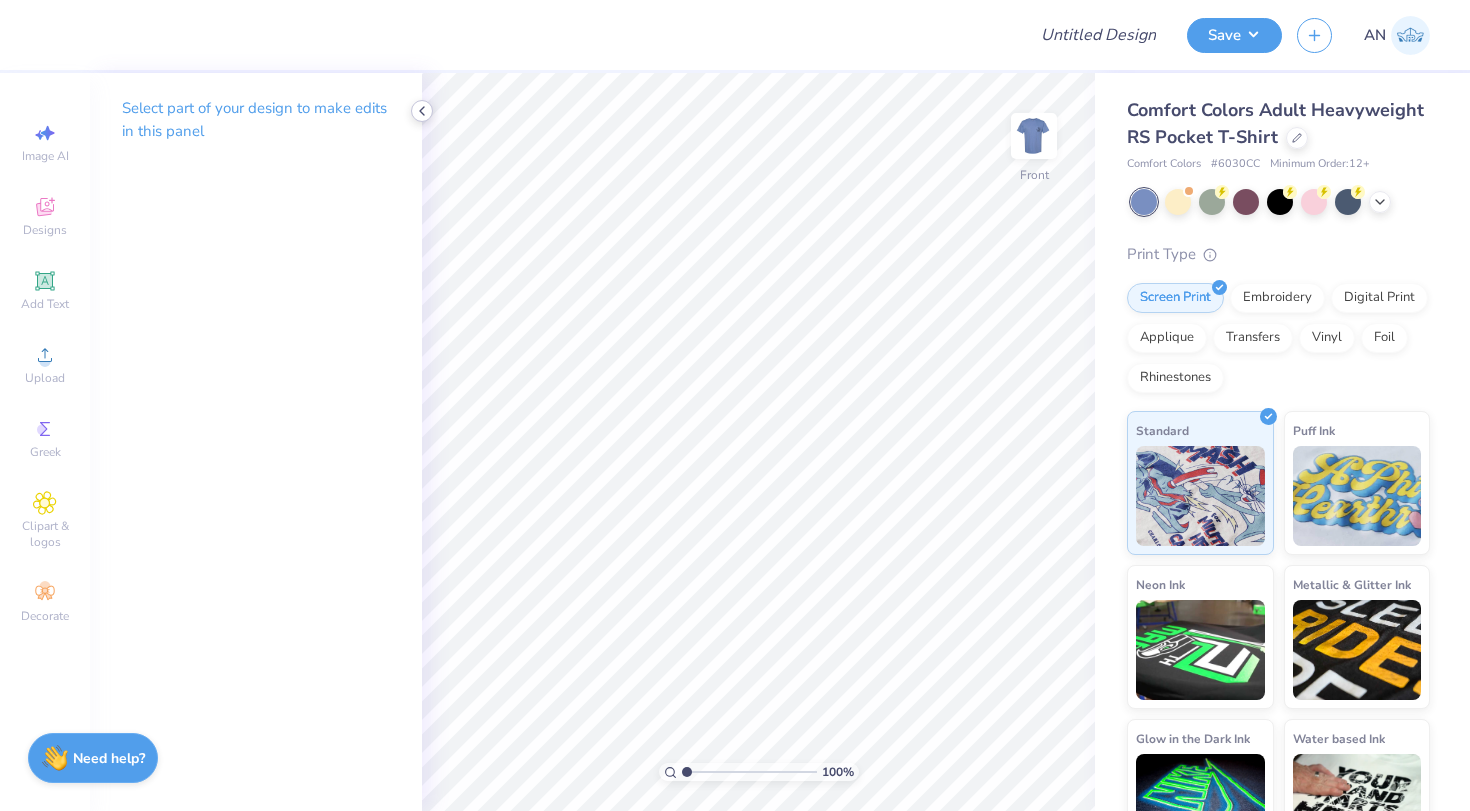 click 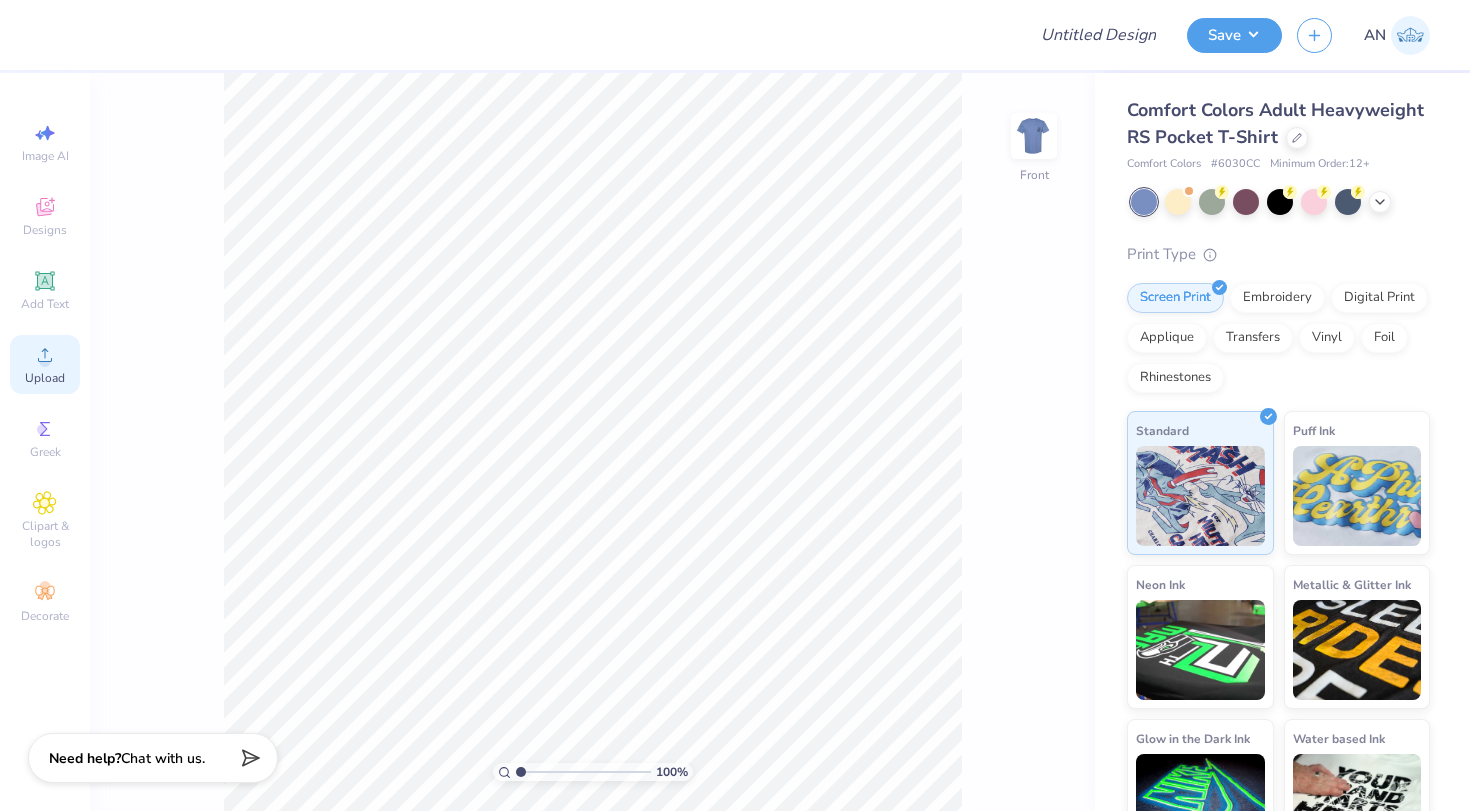 click on "Upload" at bounding box center [45, 378] 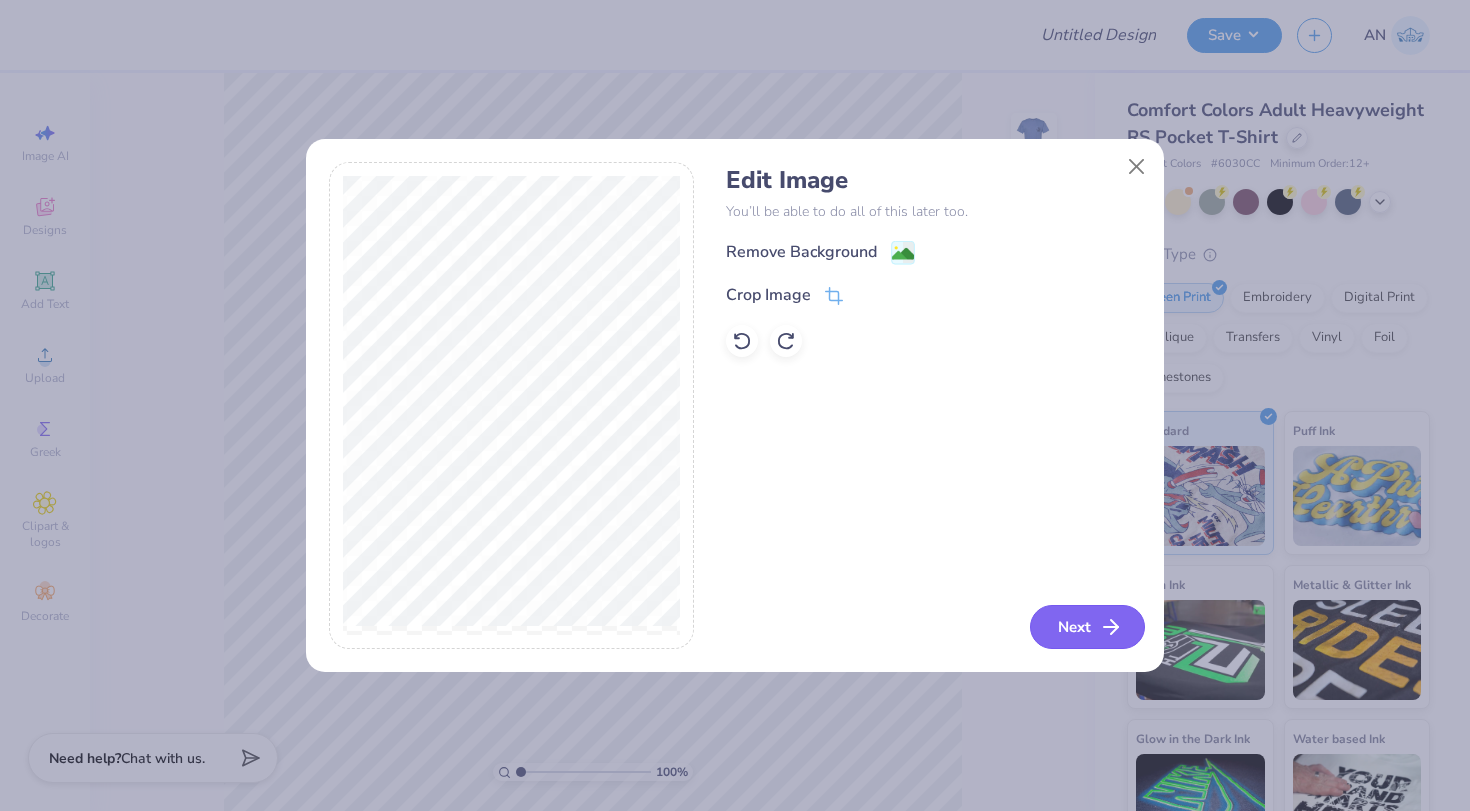 click on "Next" at bounding box center (1087, 627) 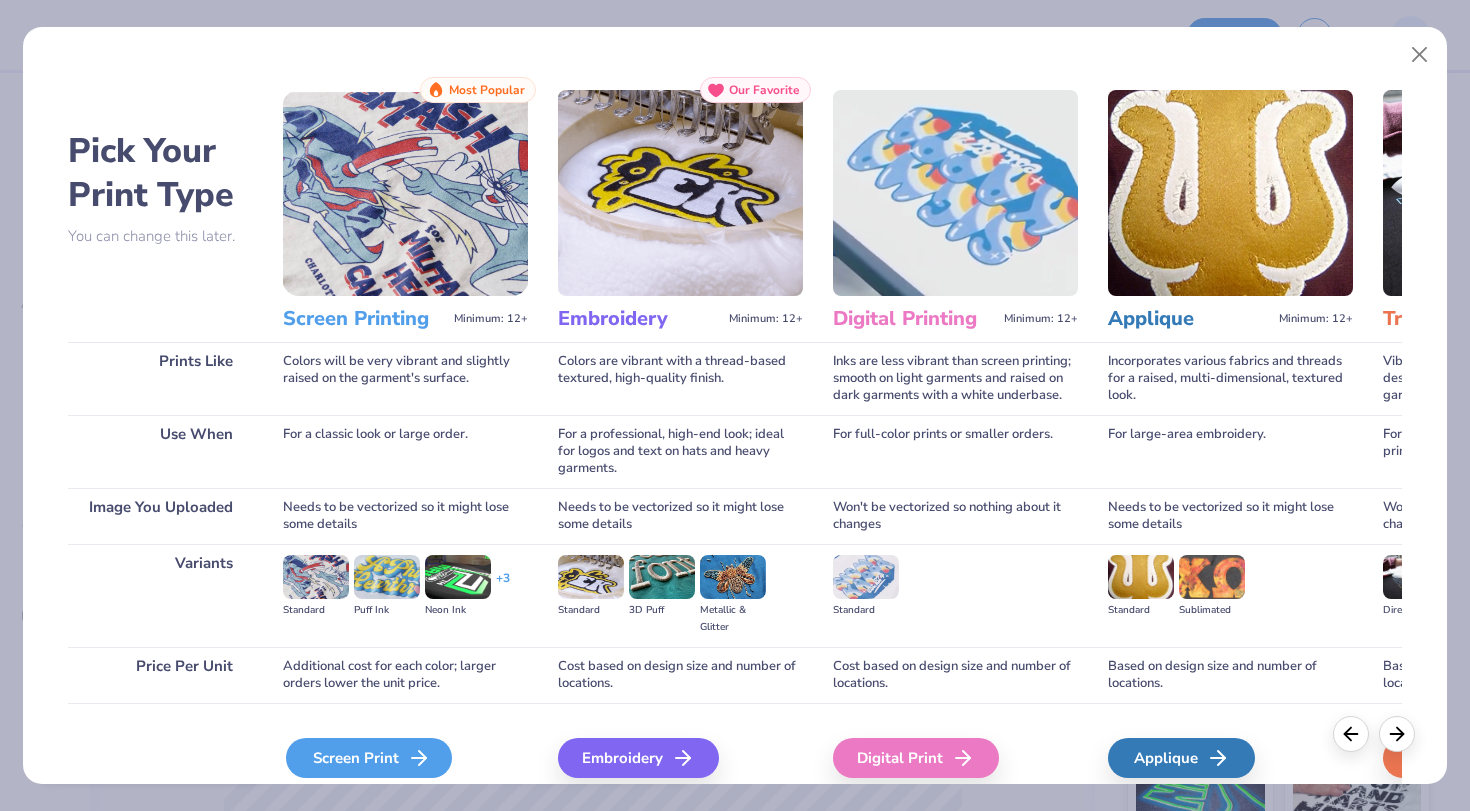 click 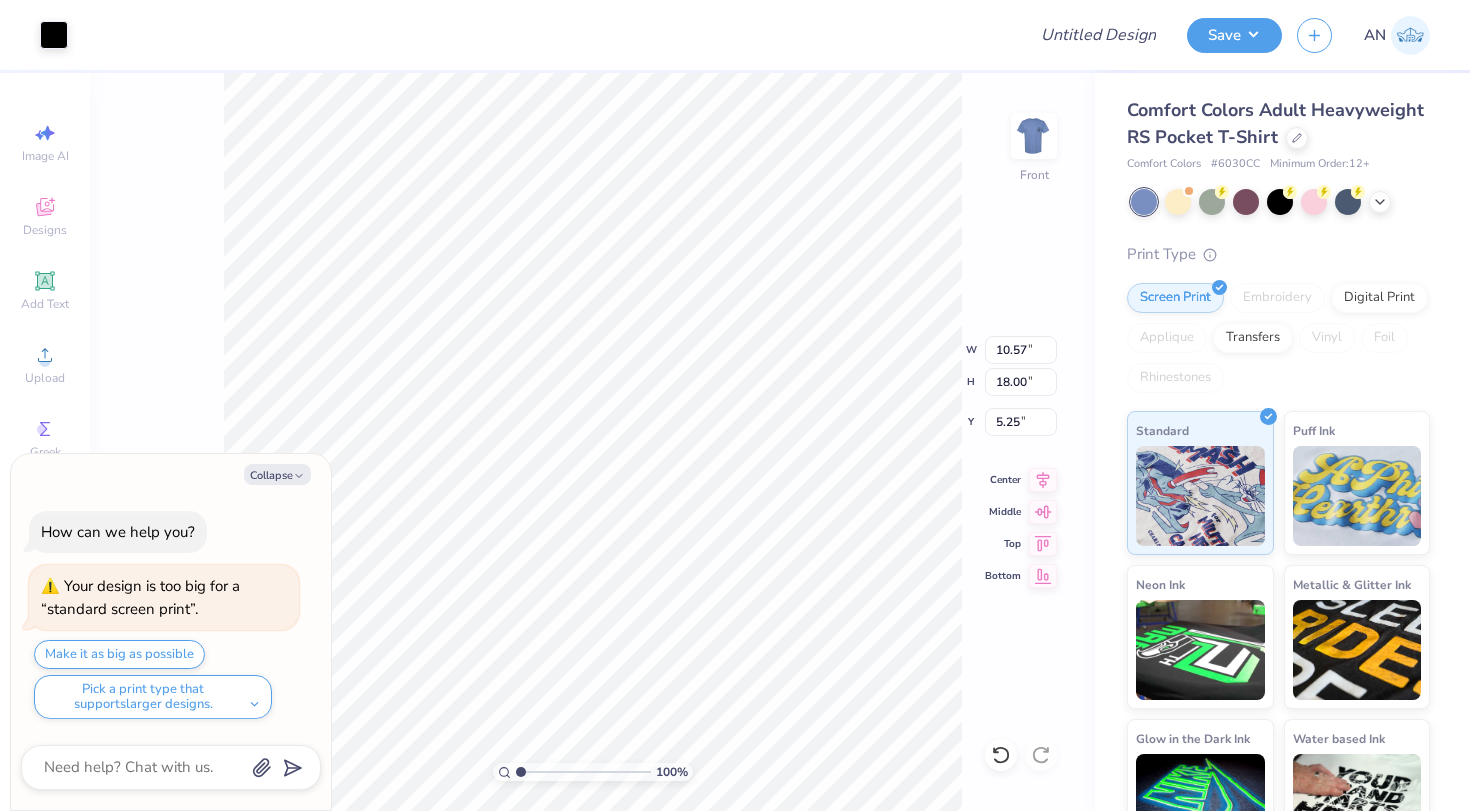 type on "x" 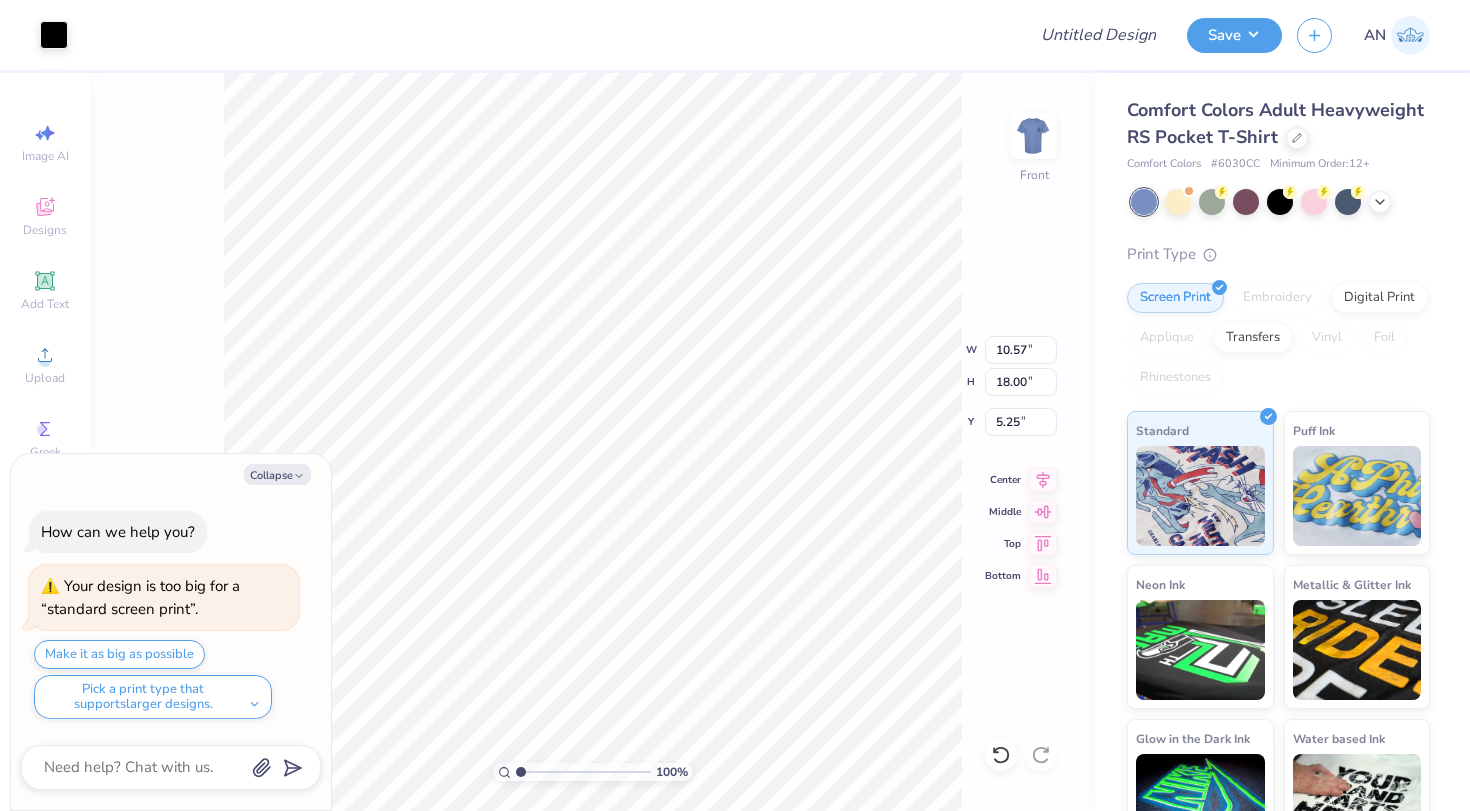 type on "3.00" 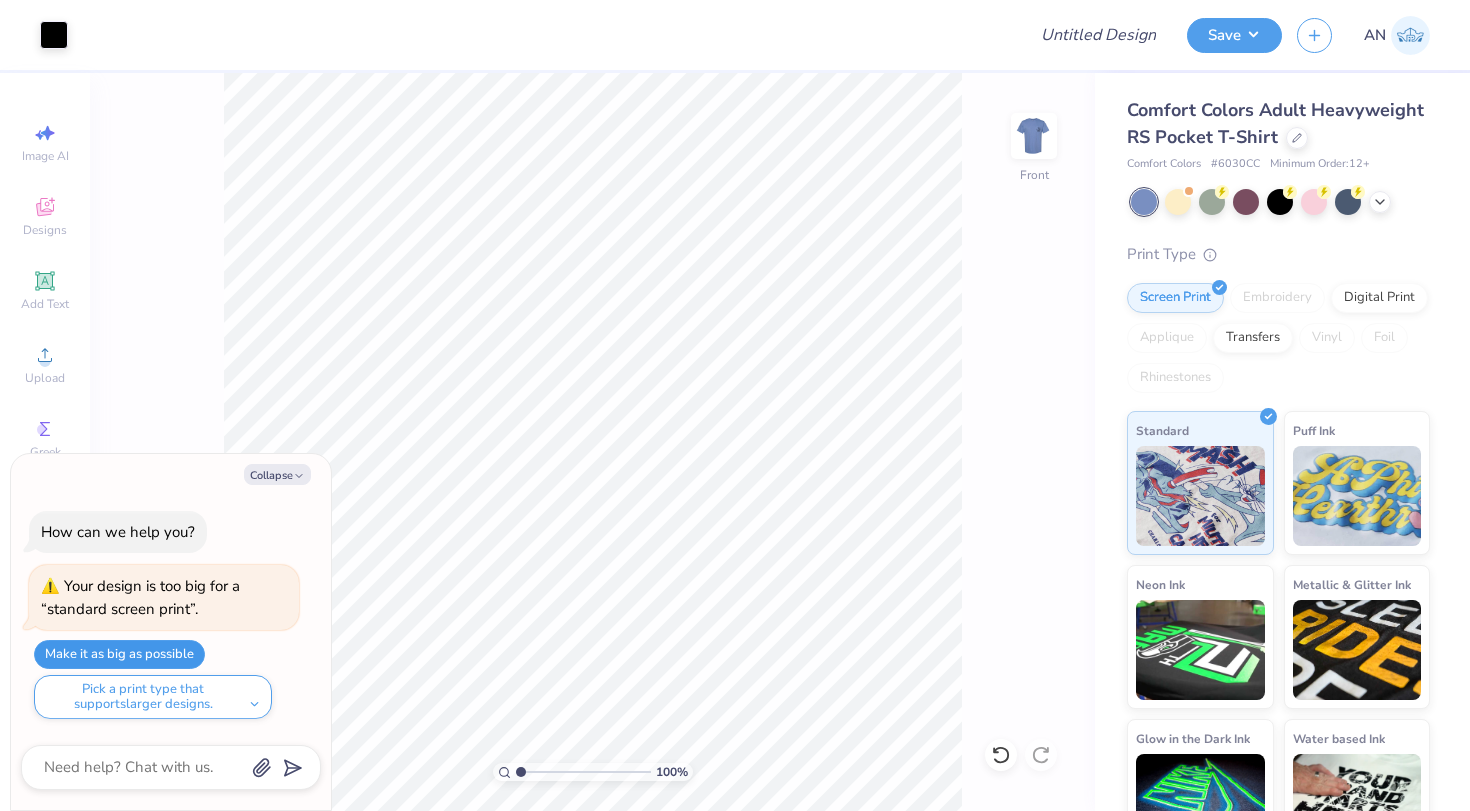 click on "Make it as big as possible" at bounding box center [119, 654] 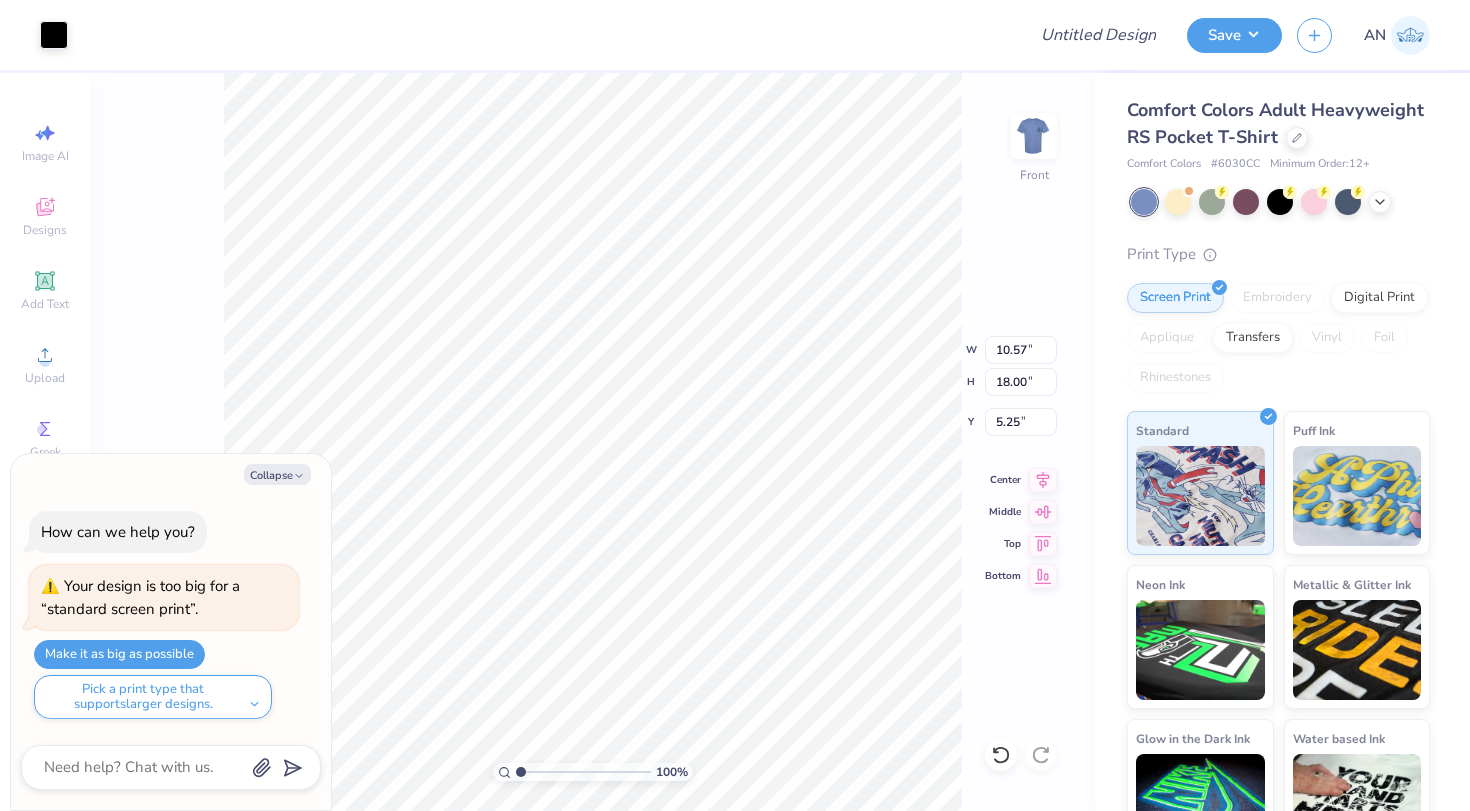 type on "x" 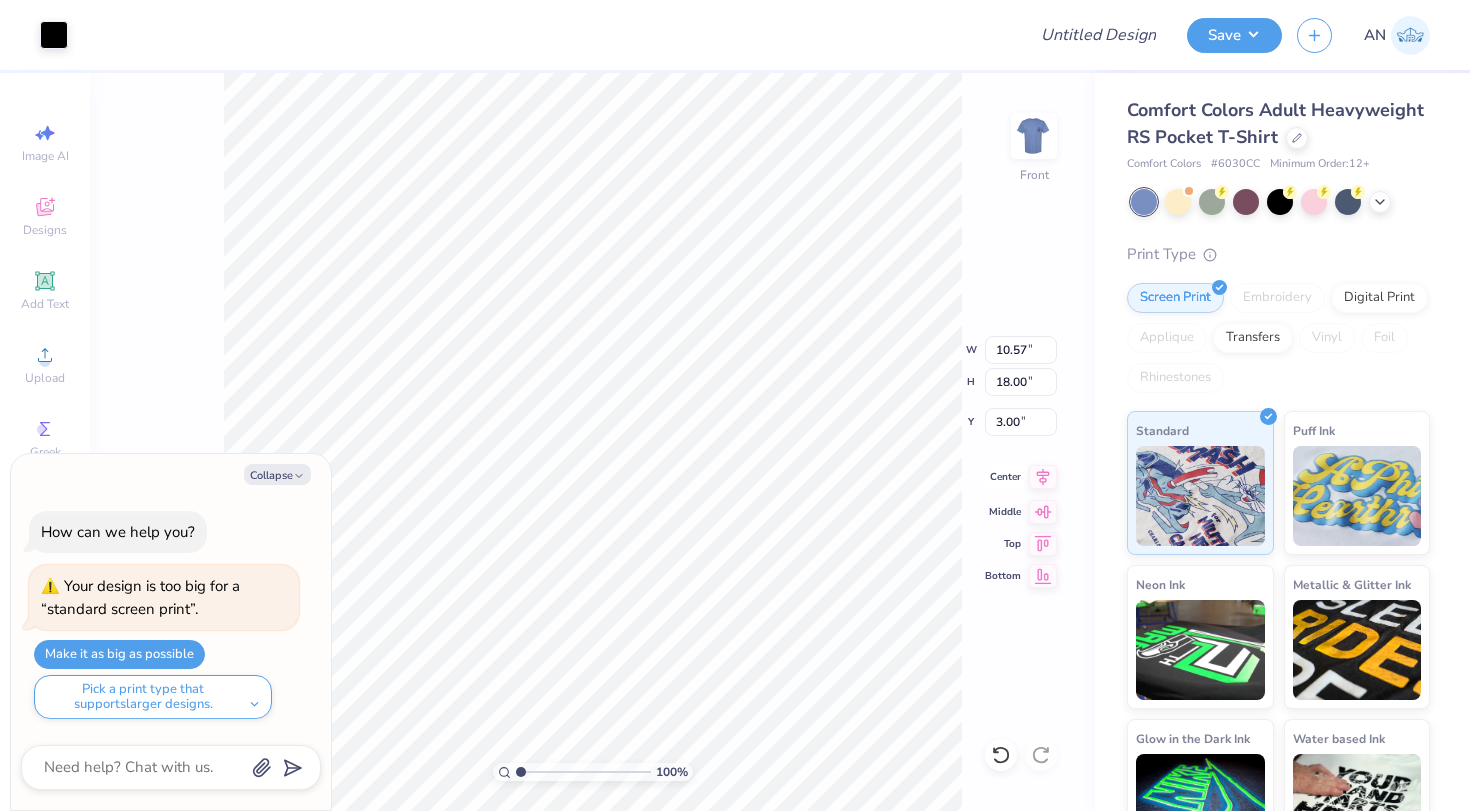 click 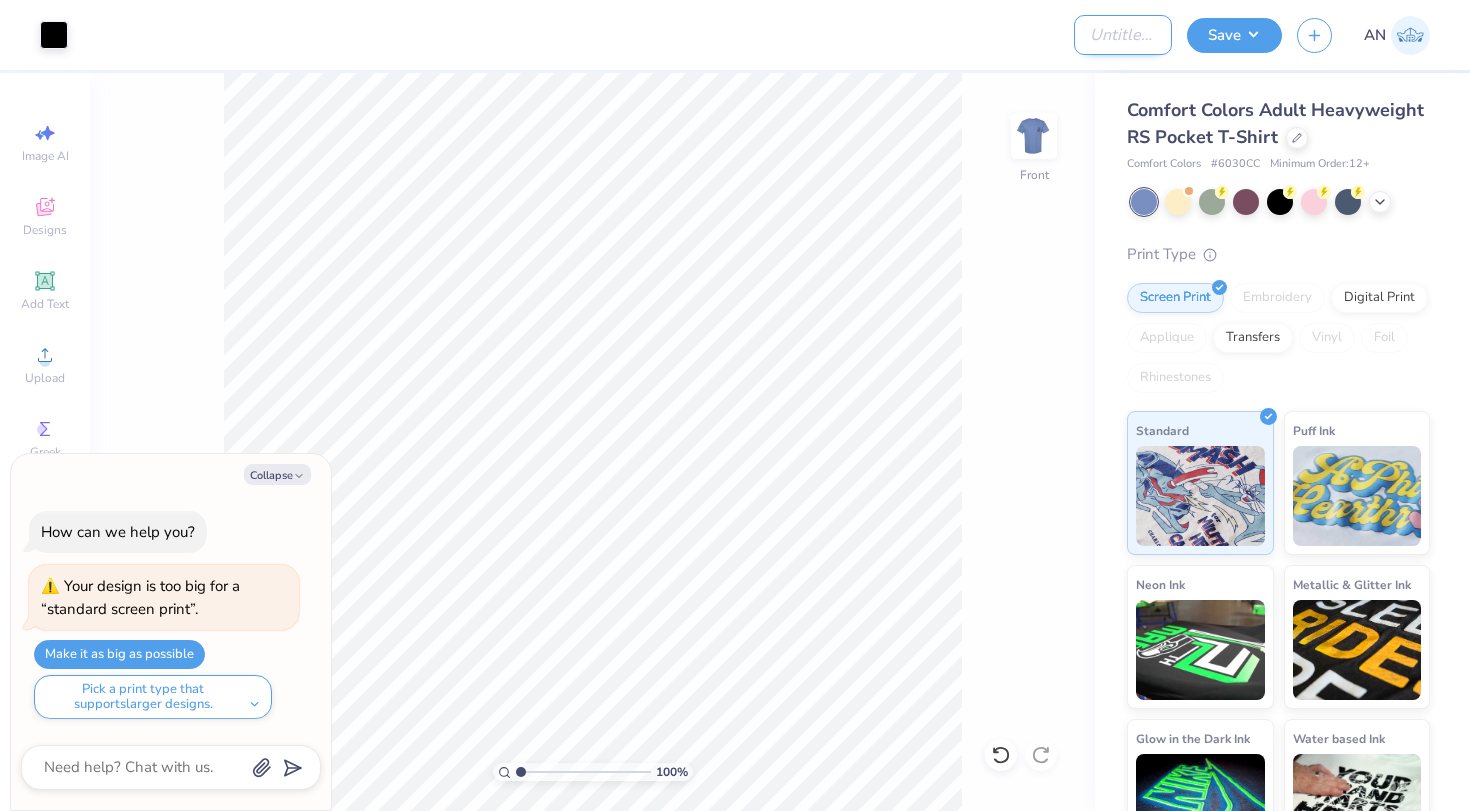 click on "Design Title" at bounding box center [1123, 35] 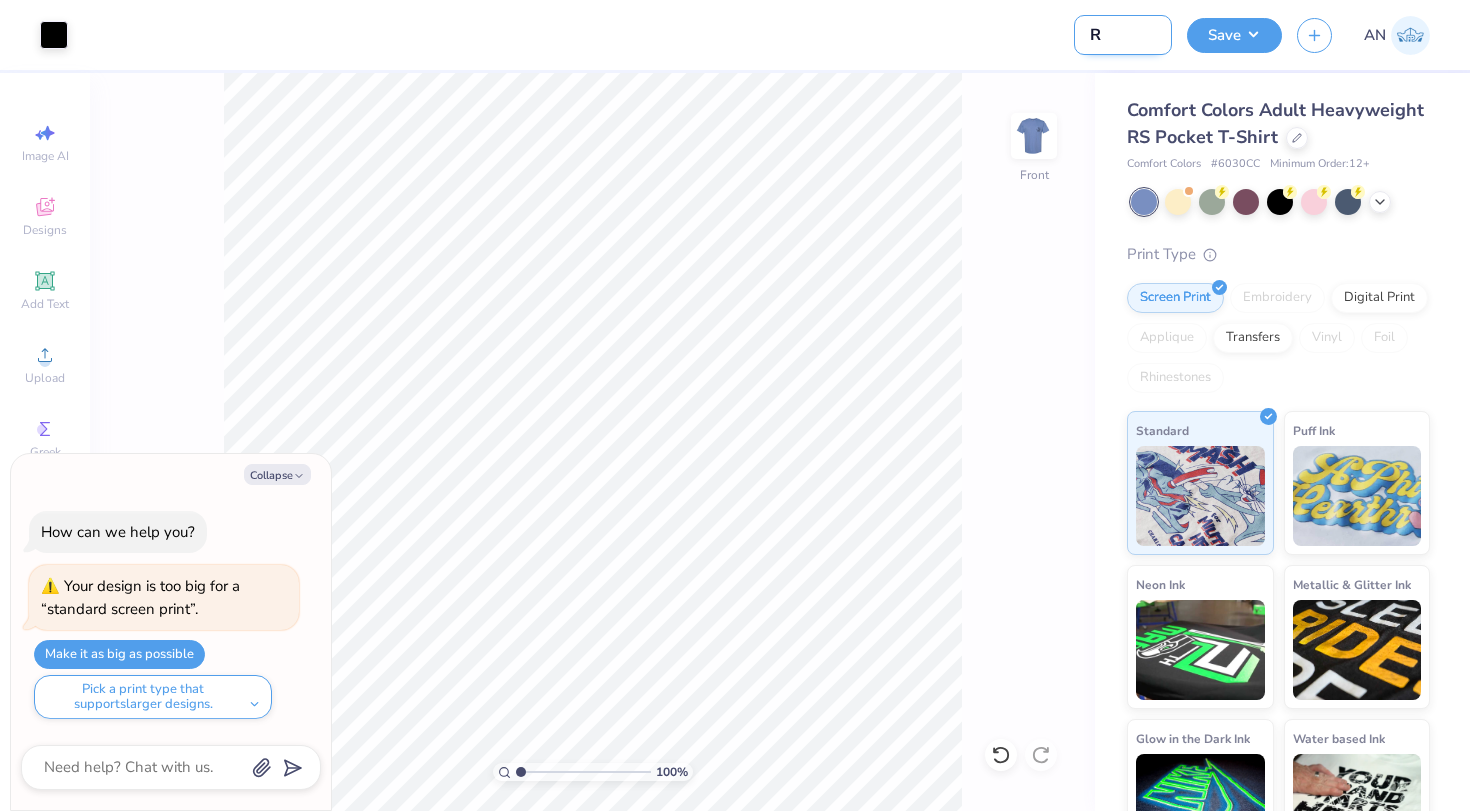 type on "RH" 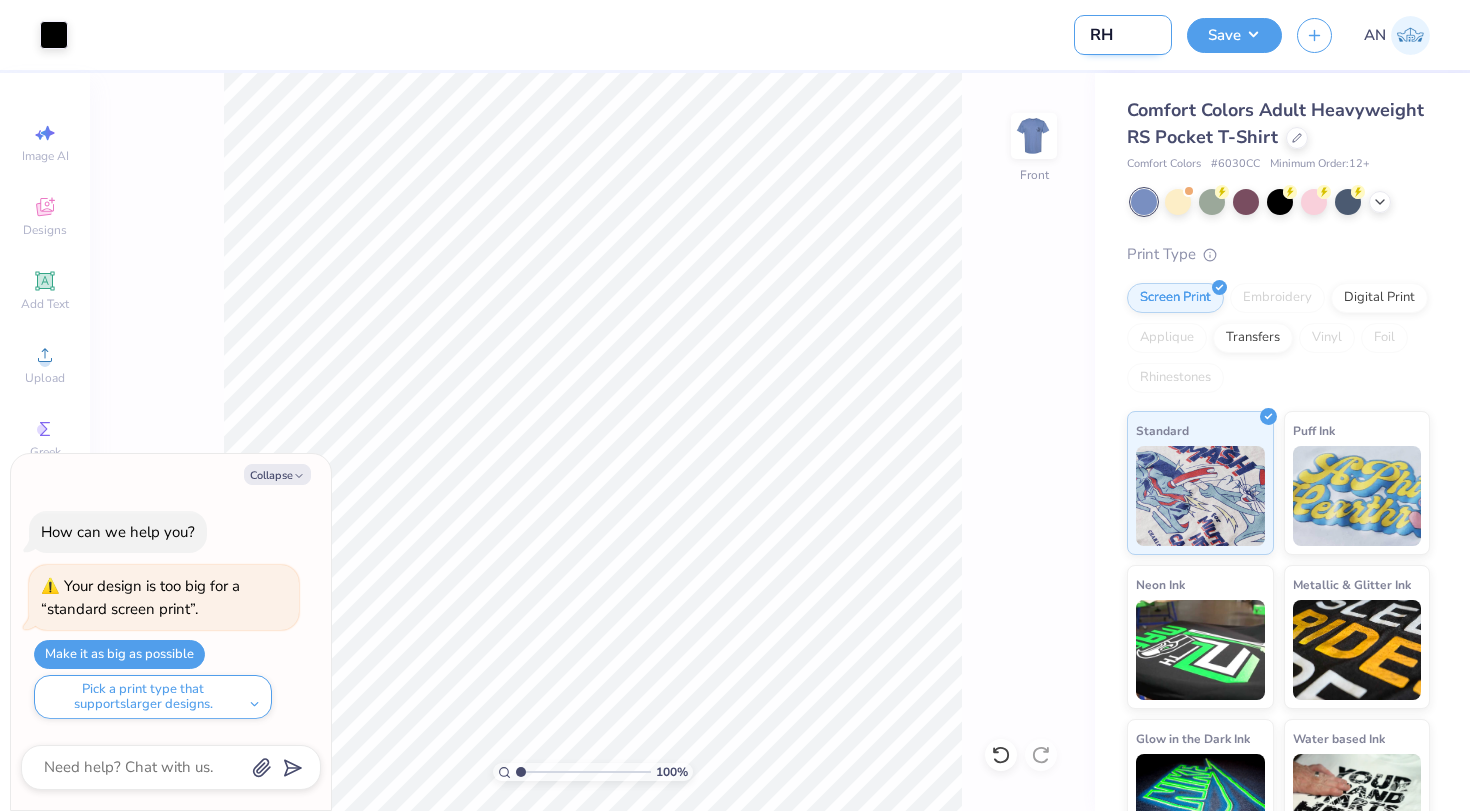 type on "RHA" 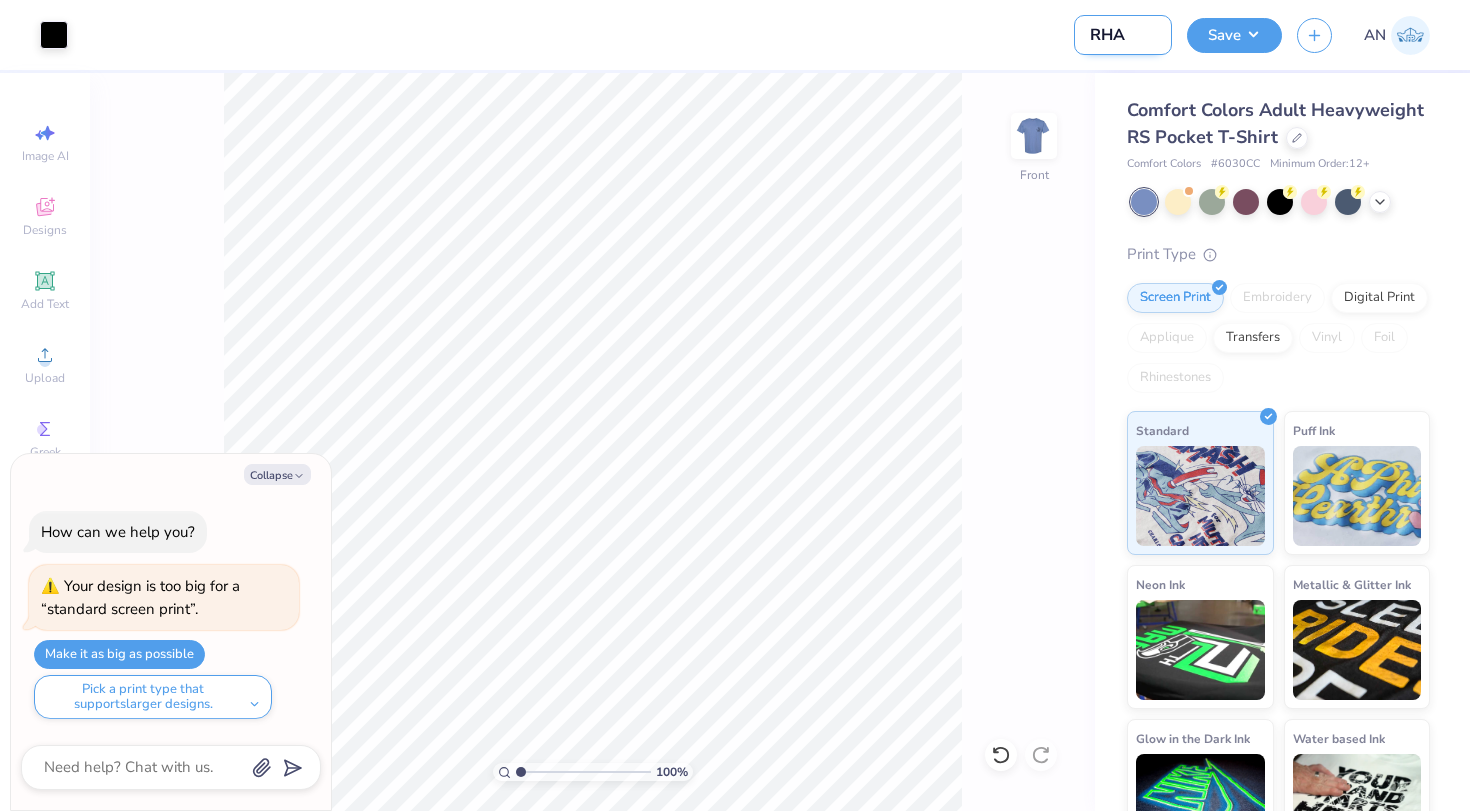 type on "RHA" 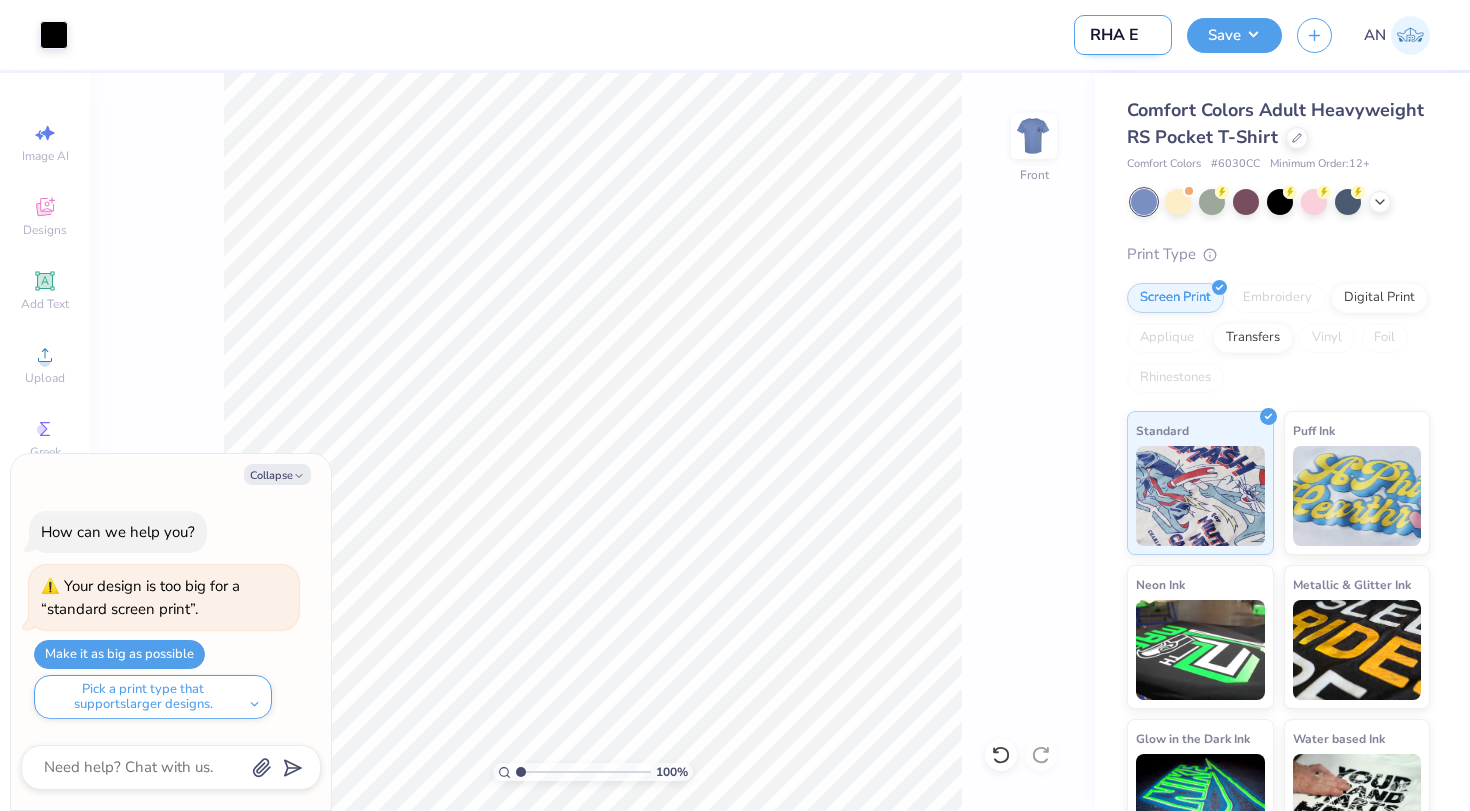 type on "RHA Ex" 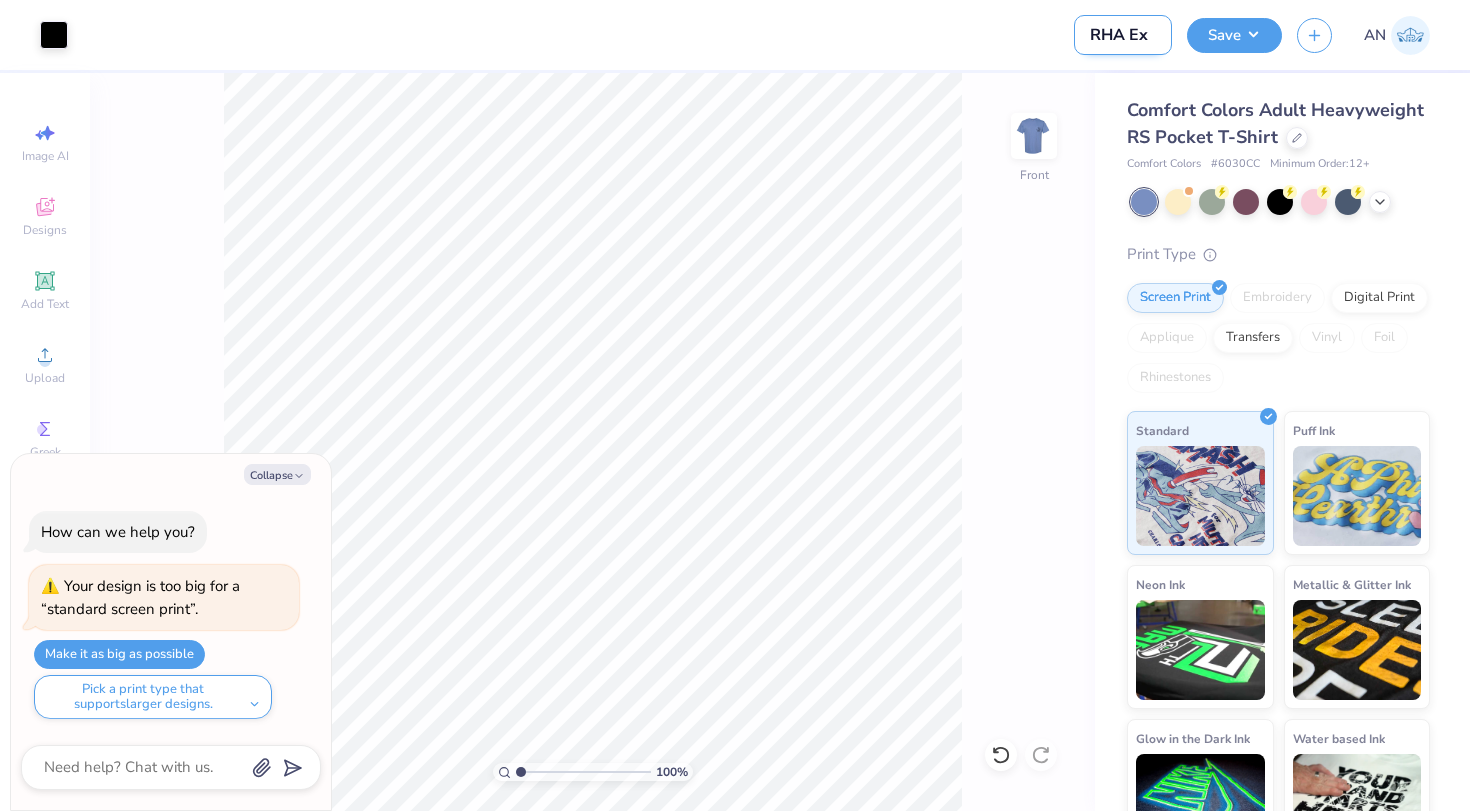 type on "RHA Exe" 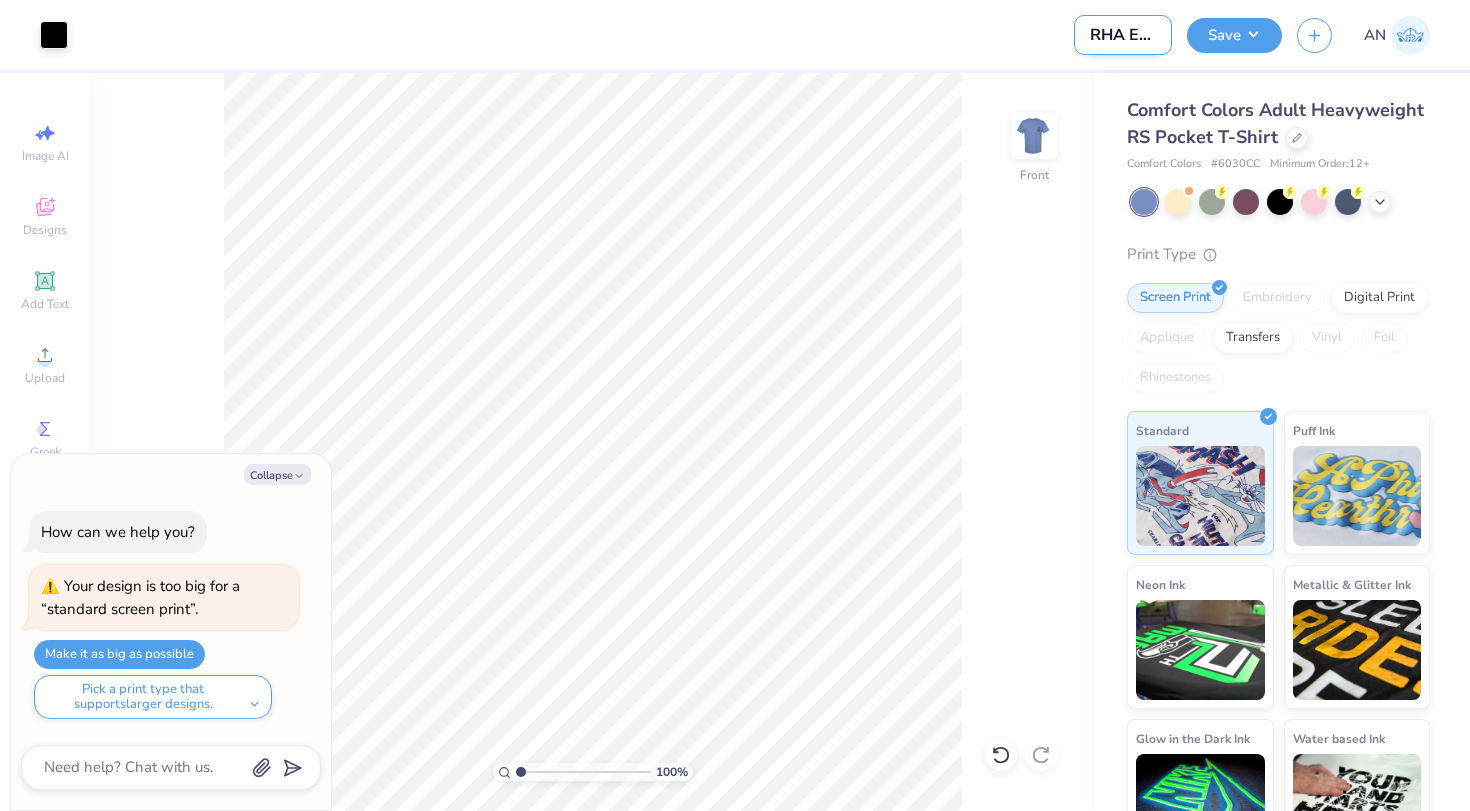 type on "RHA Exec" 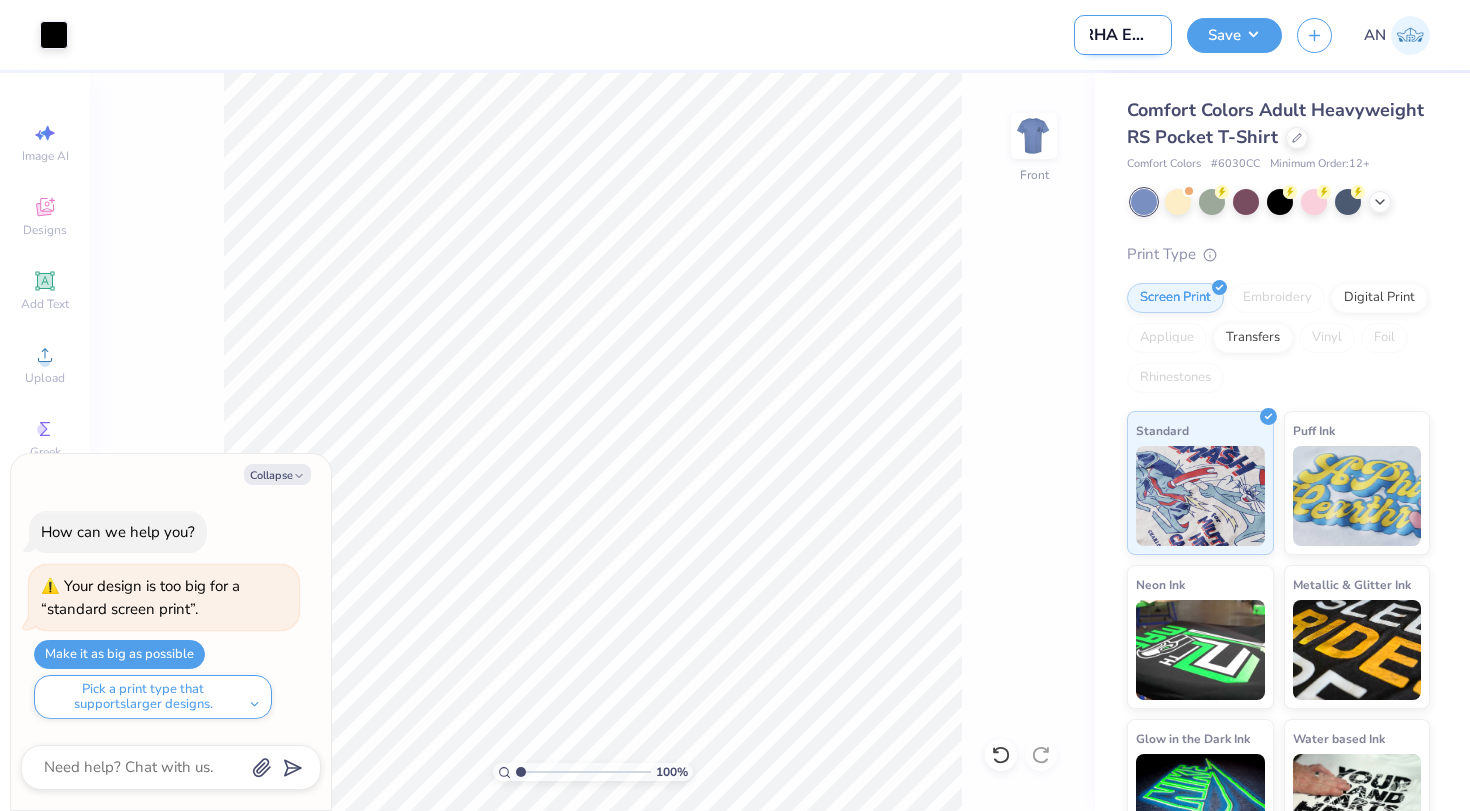 type on "RHA Exec" 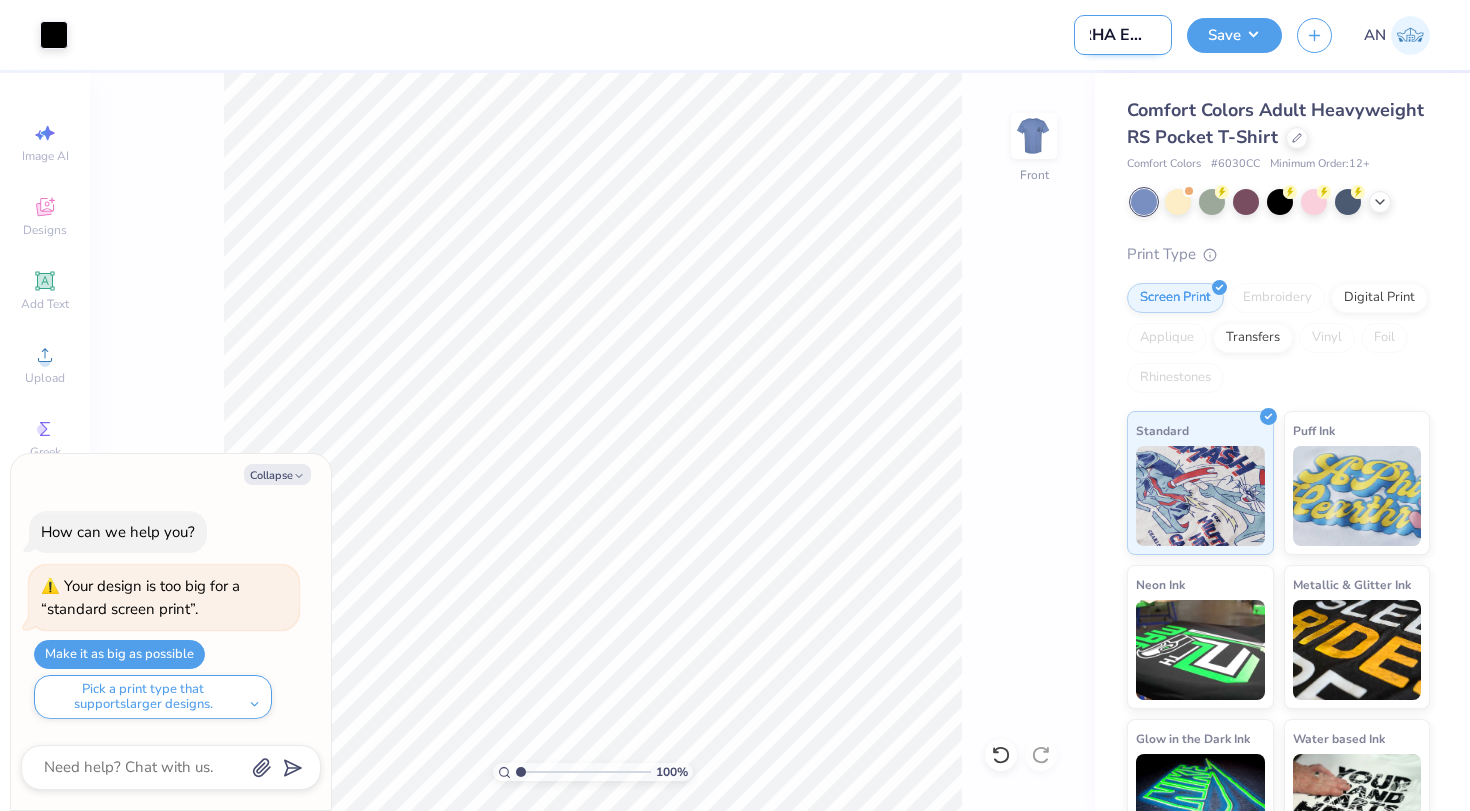 type on "RHA Exec S" 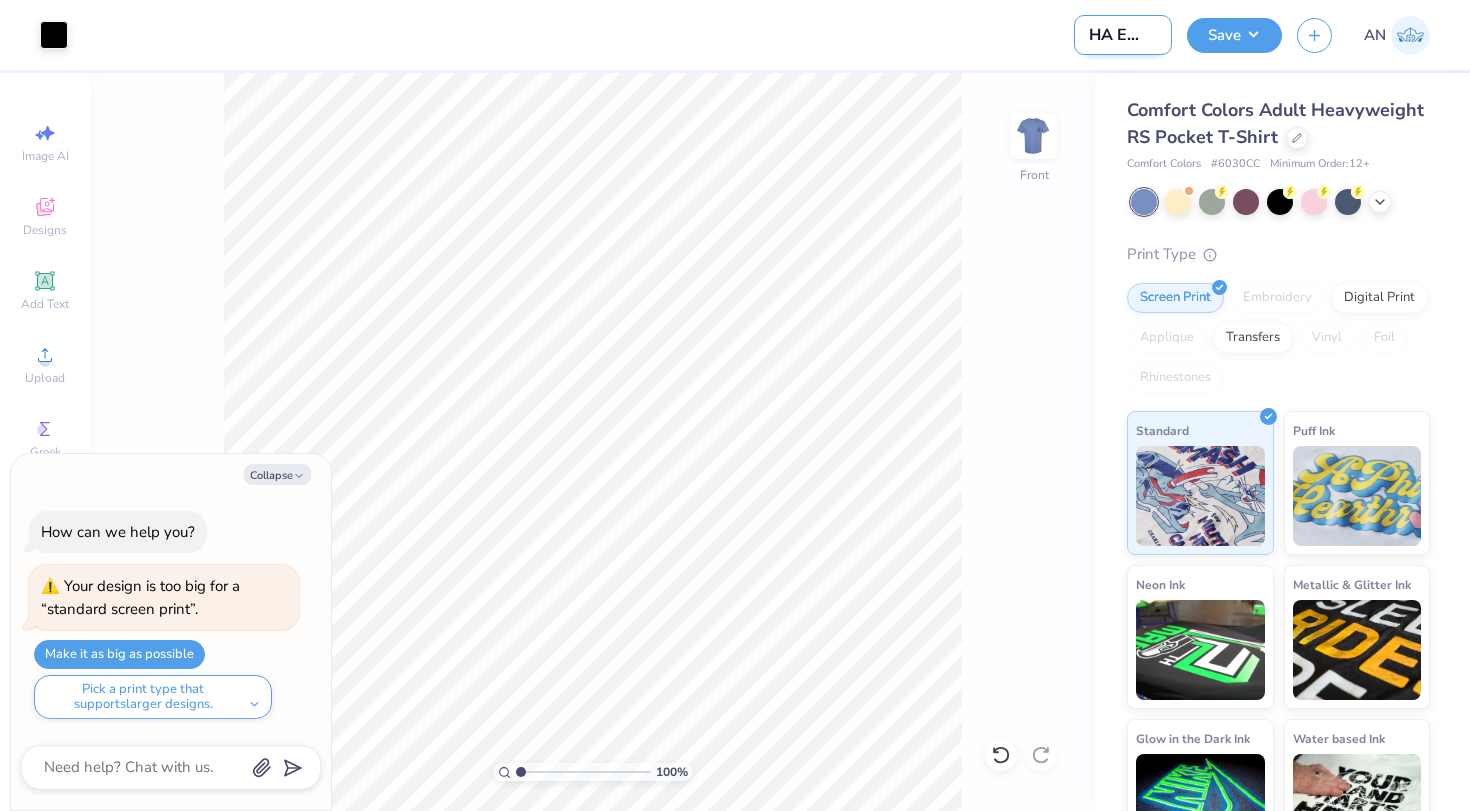 type on "RHA Exec Sh" 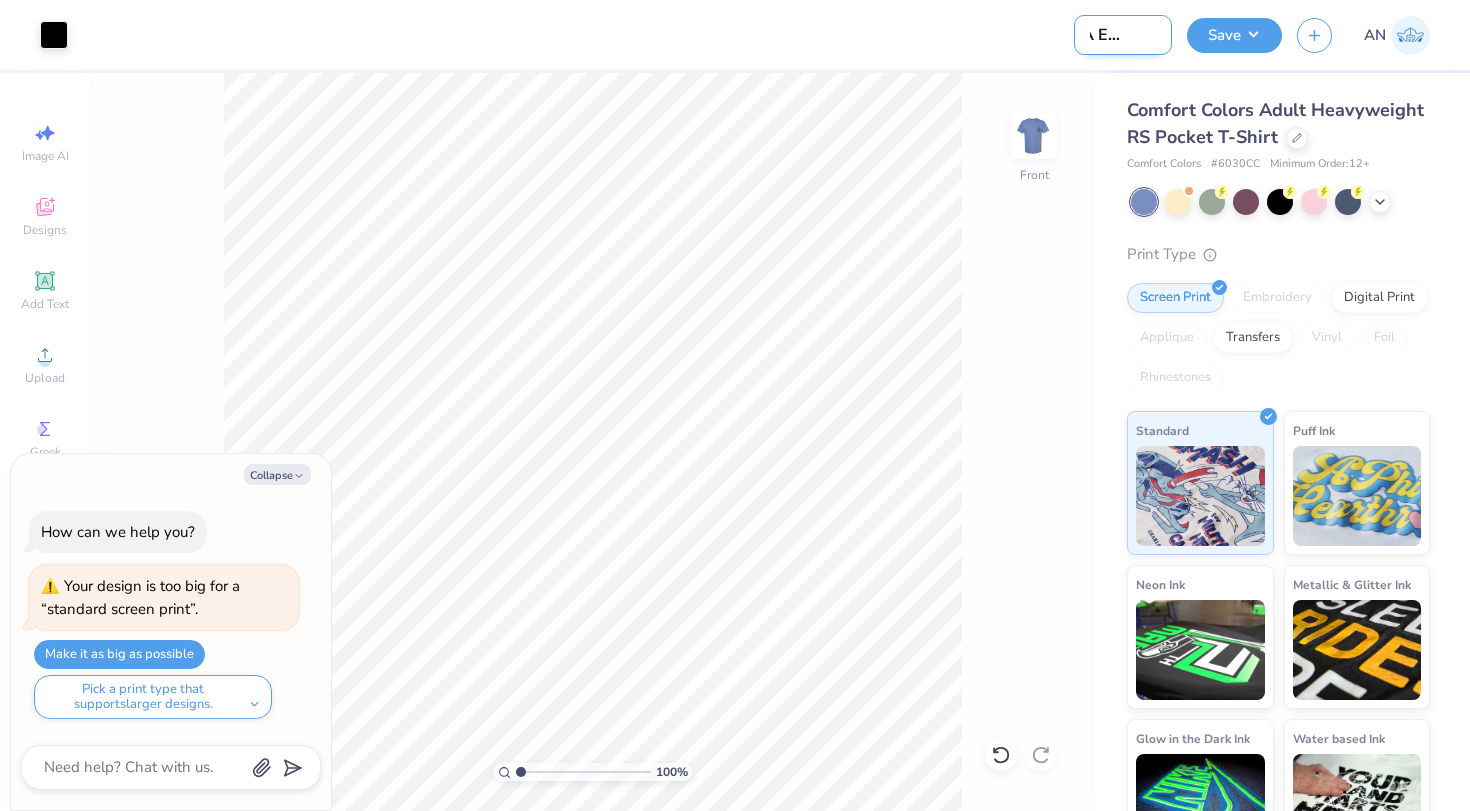 type on "RHA Exec Shi" 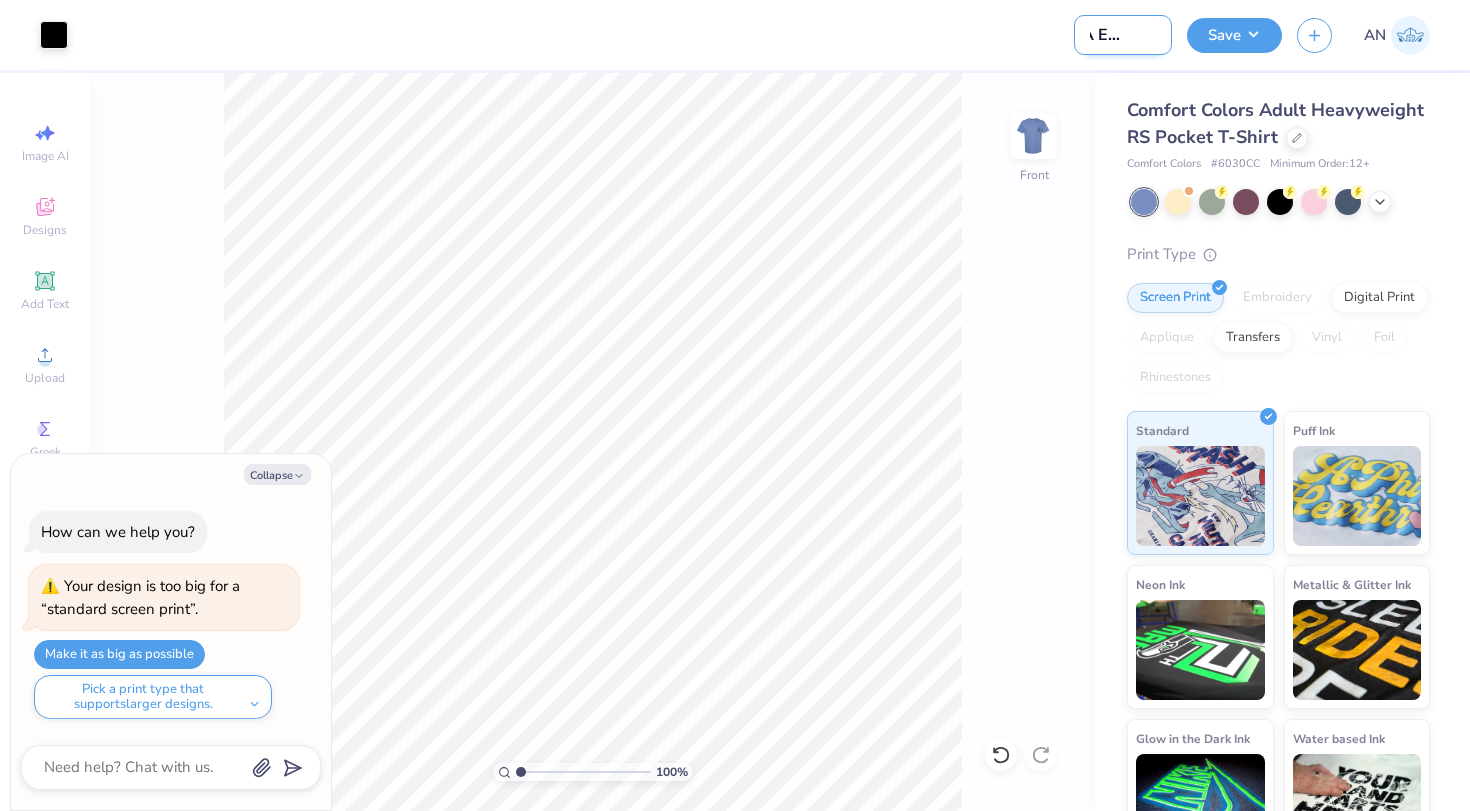 type on "RHA Exec Shir" 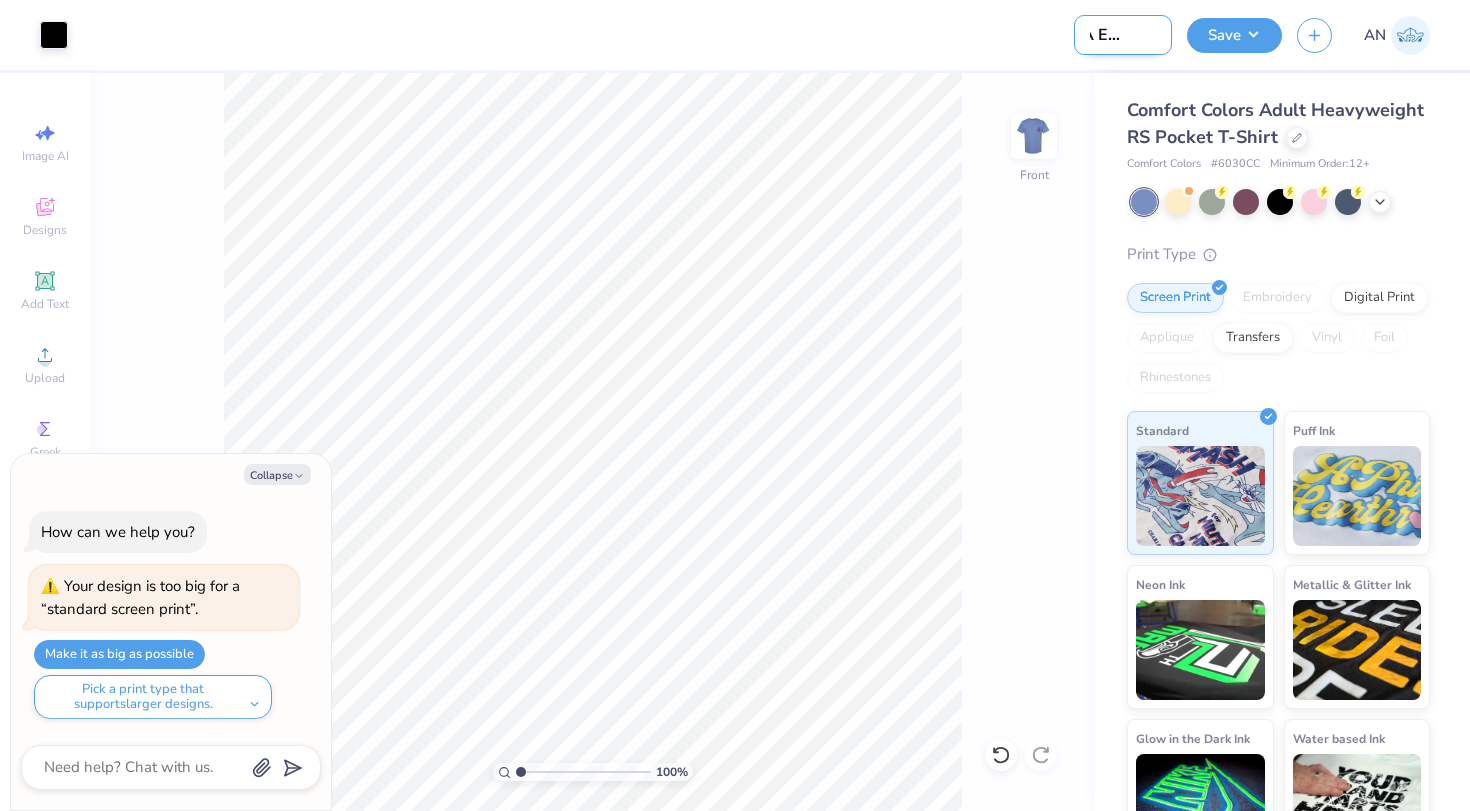 type on "x" 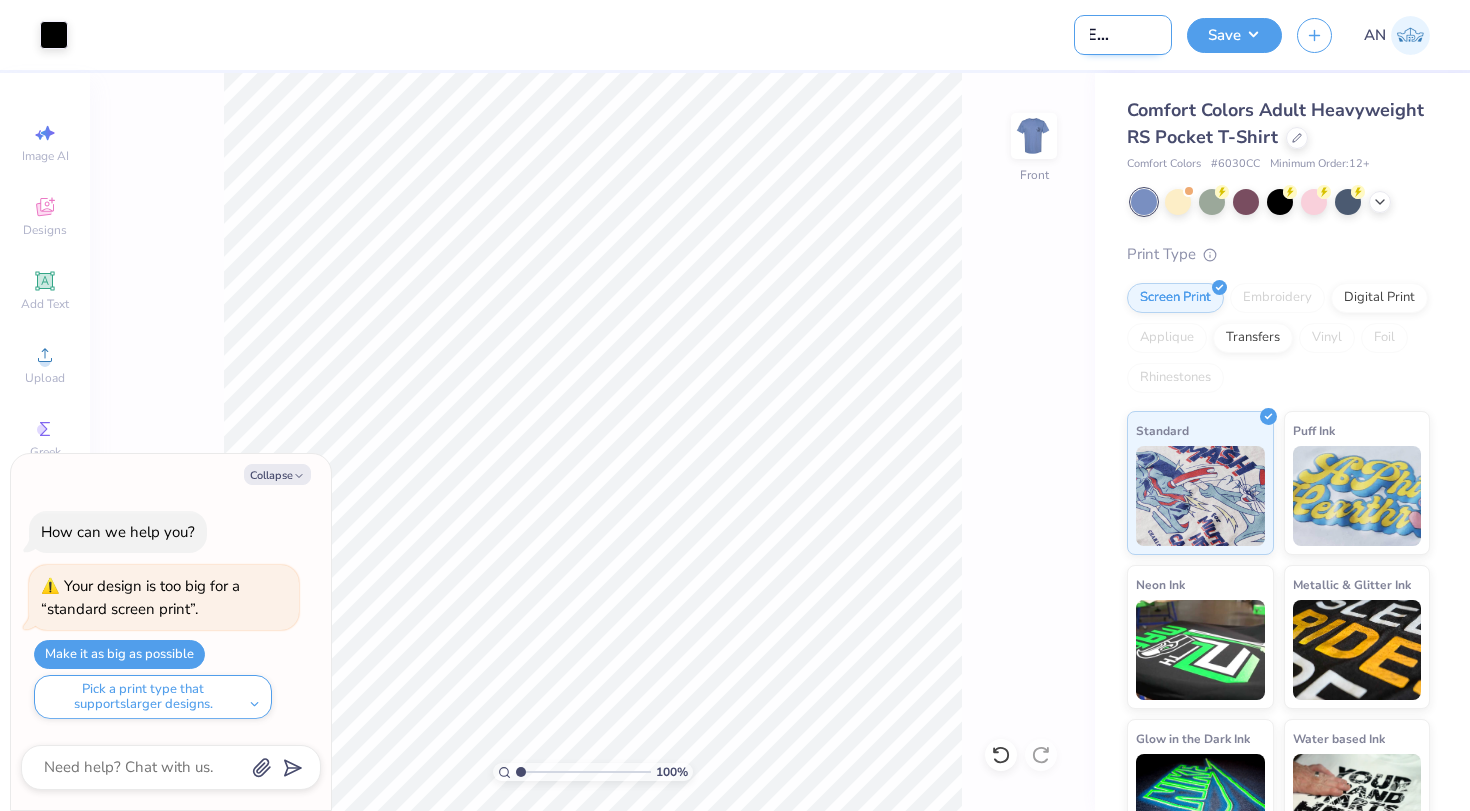 type on "RHA Exec Shirt" 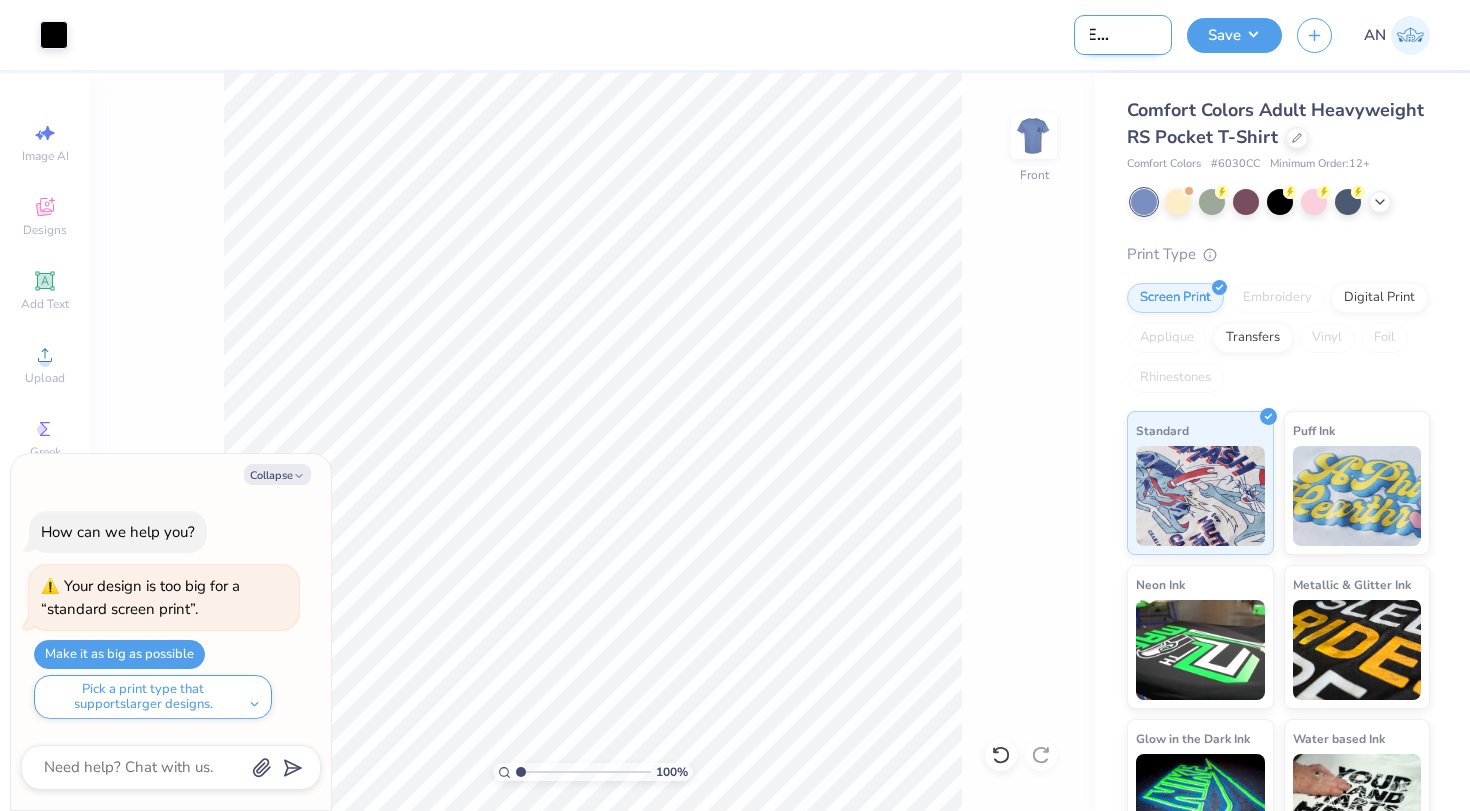 scroll, scrollTop: 0, scrollLeft: 52, axis: horizontal 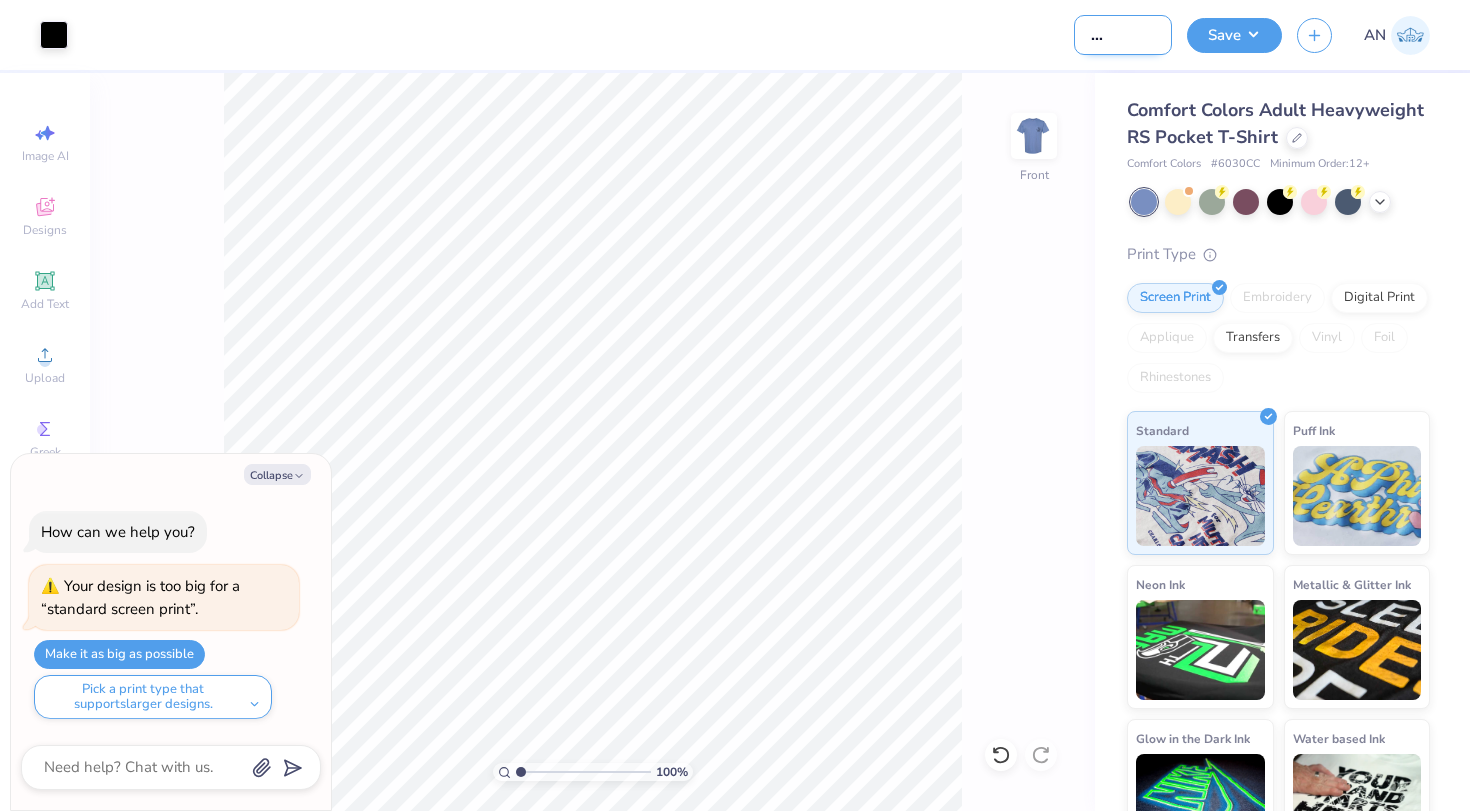 type on "RHA Exec Shirt" 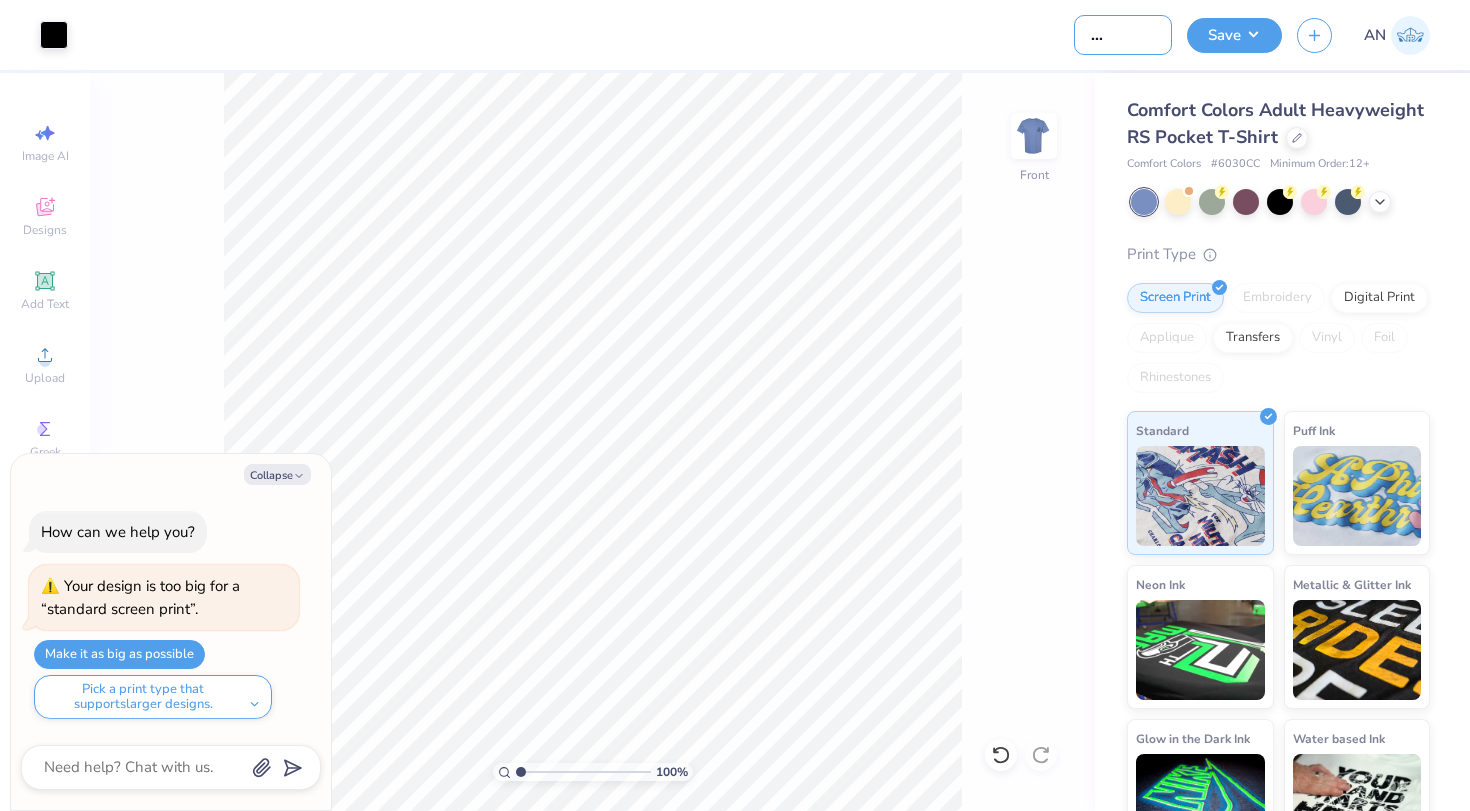 type on "RHA Exec Shirt" 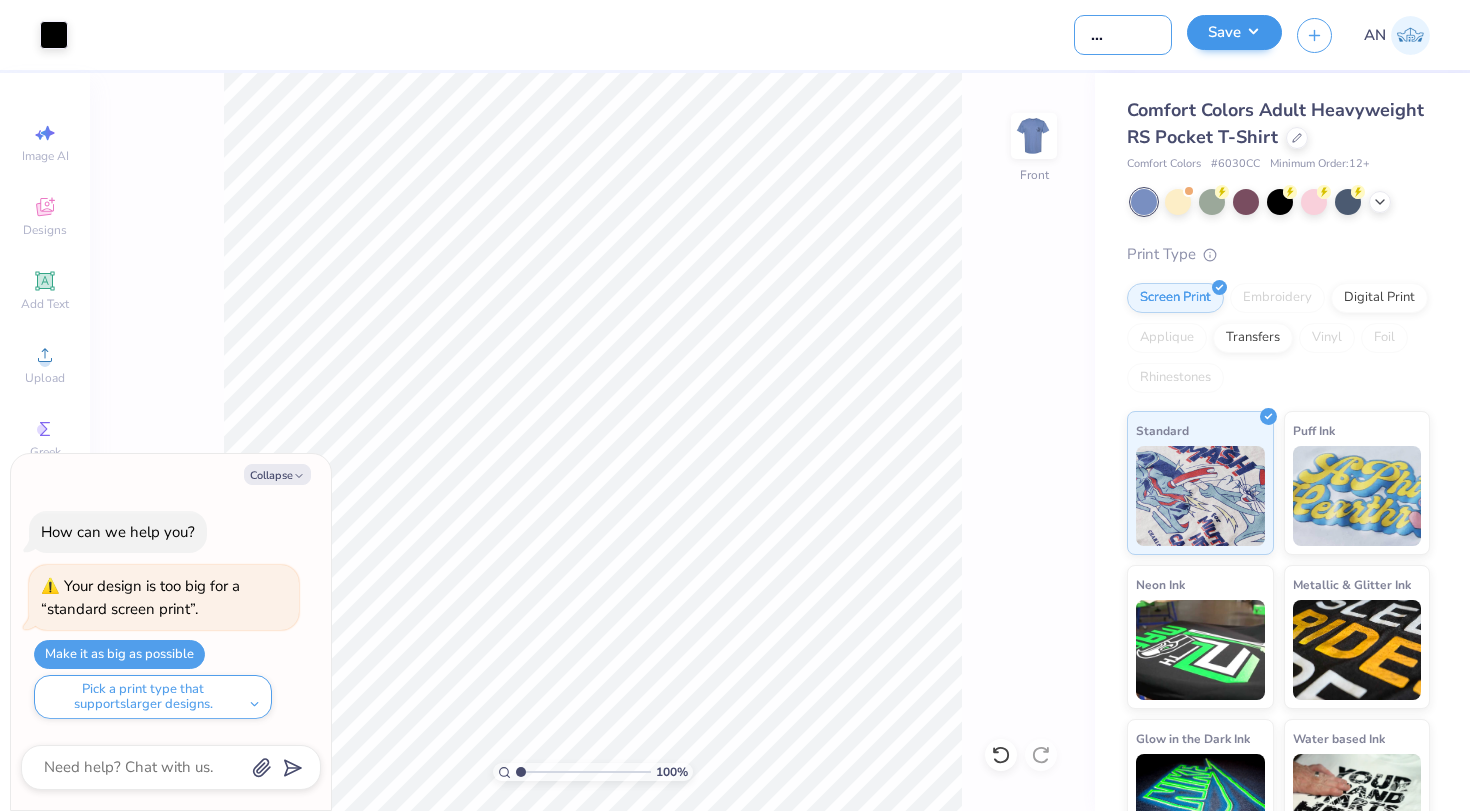 type on "RHA Exec Shirt" 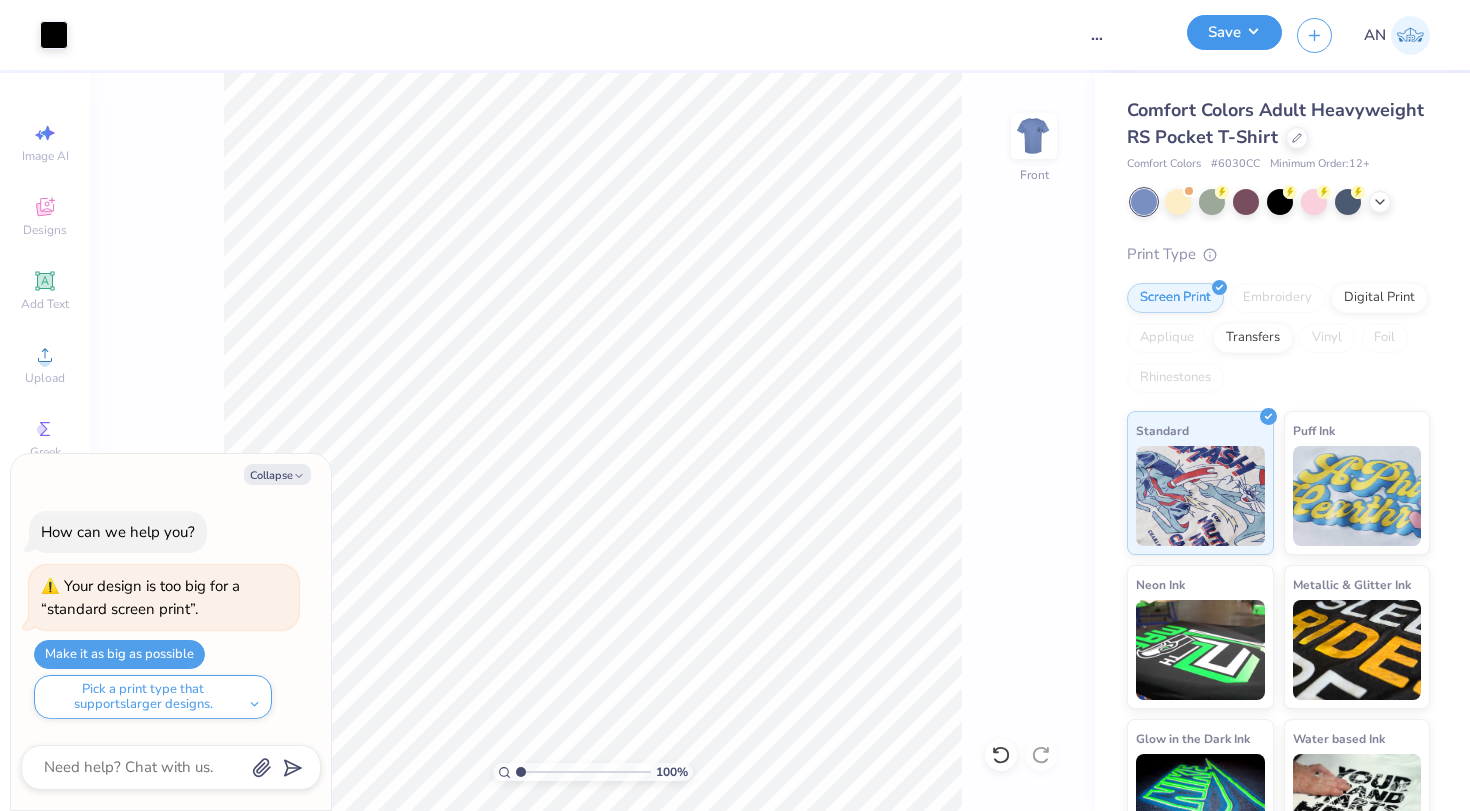 click on "Save" at bounding box center (1234, 32) 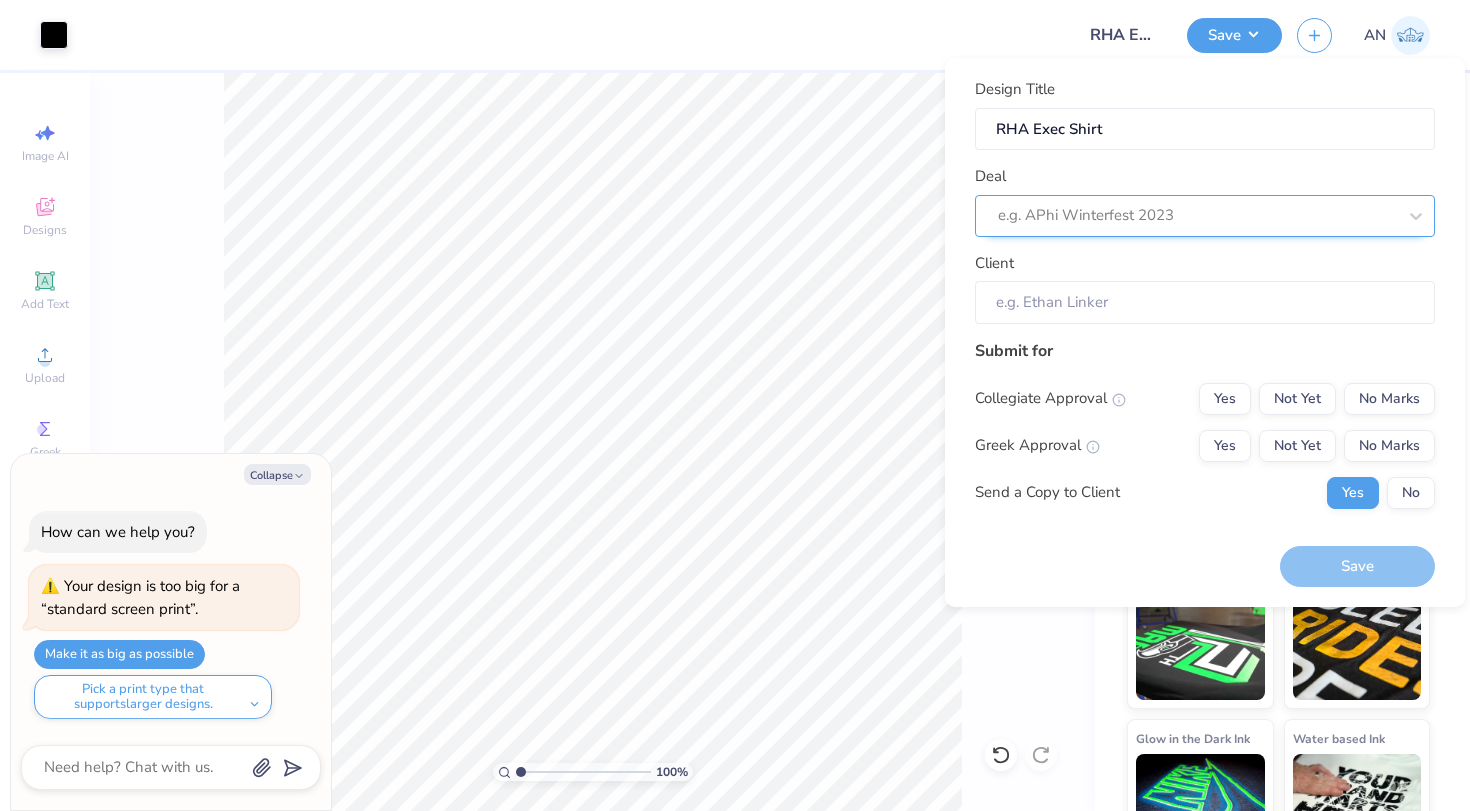 click at bounding box center (1197, 215) 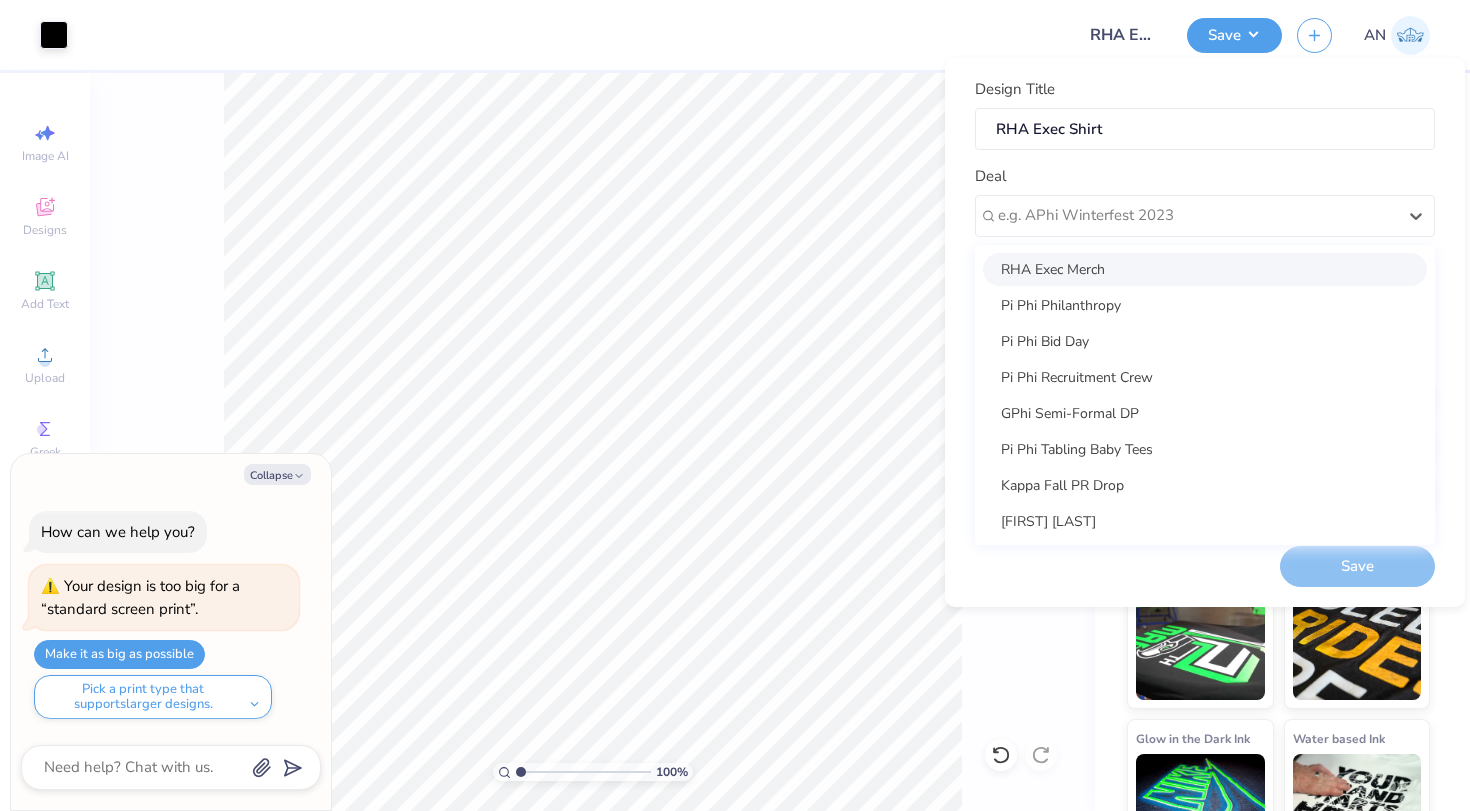 click on "RHA Exec Merch" at bounding box center (1205, 269) 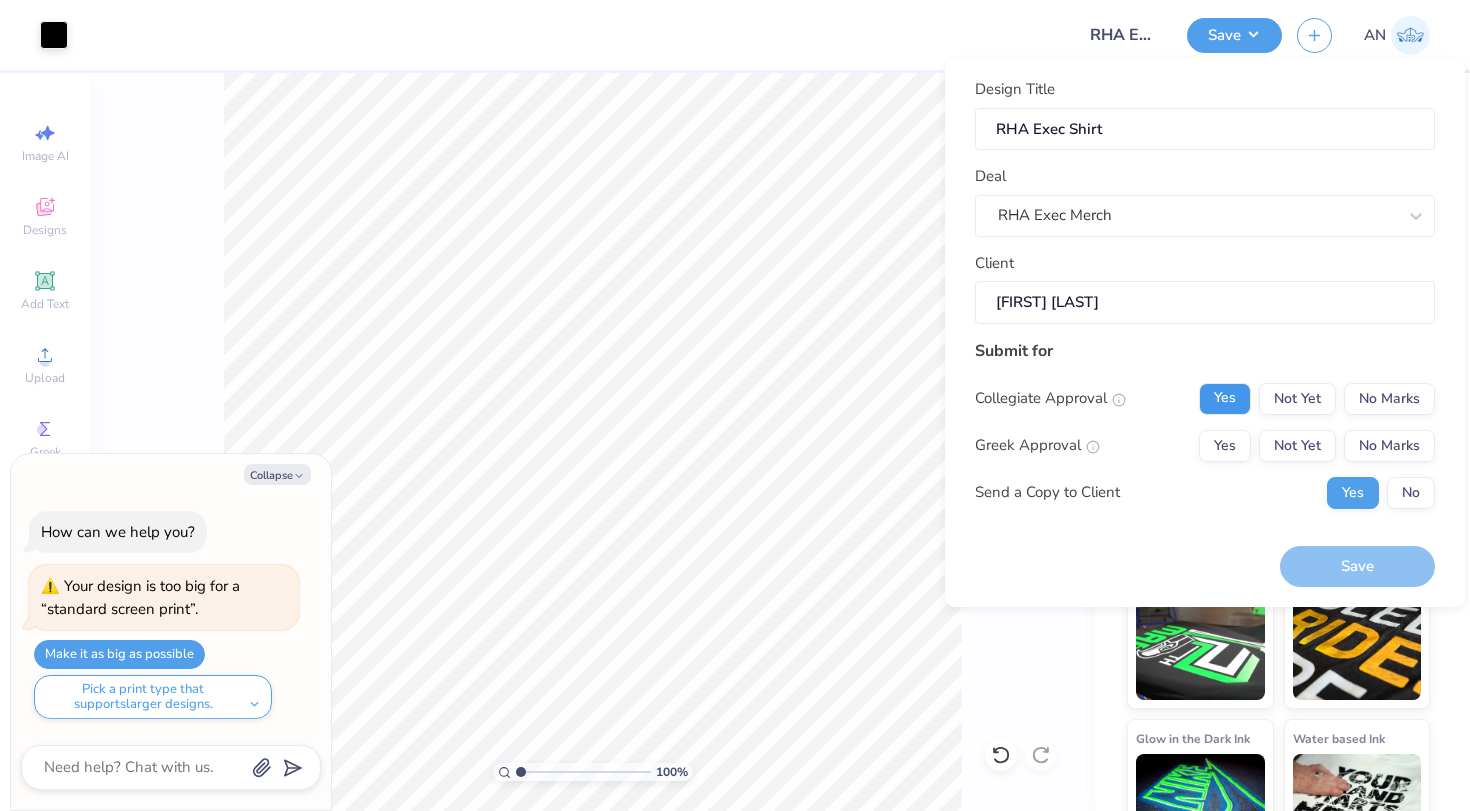 click on "Yes" at bounding box center [1225, 399] 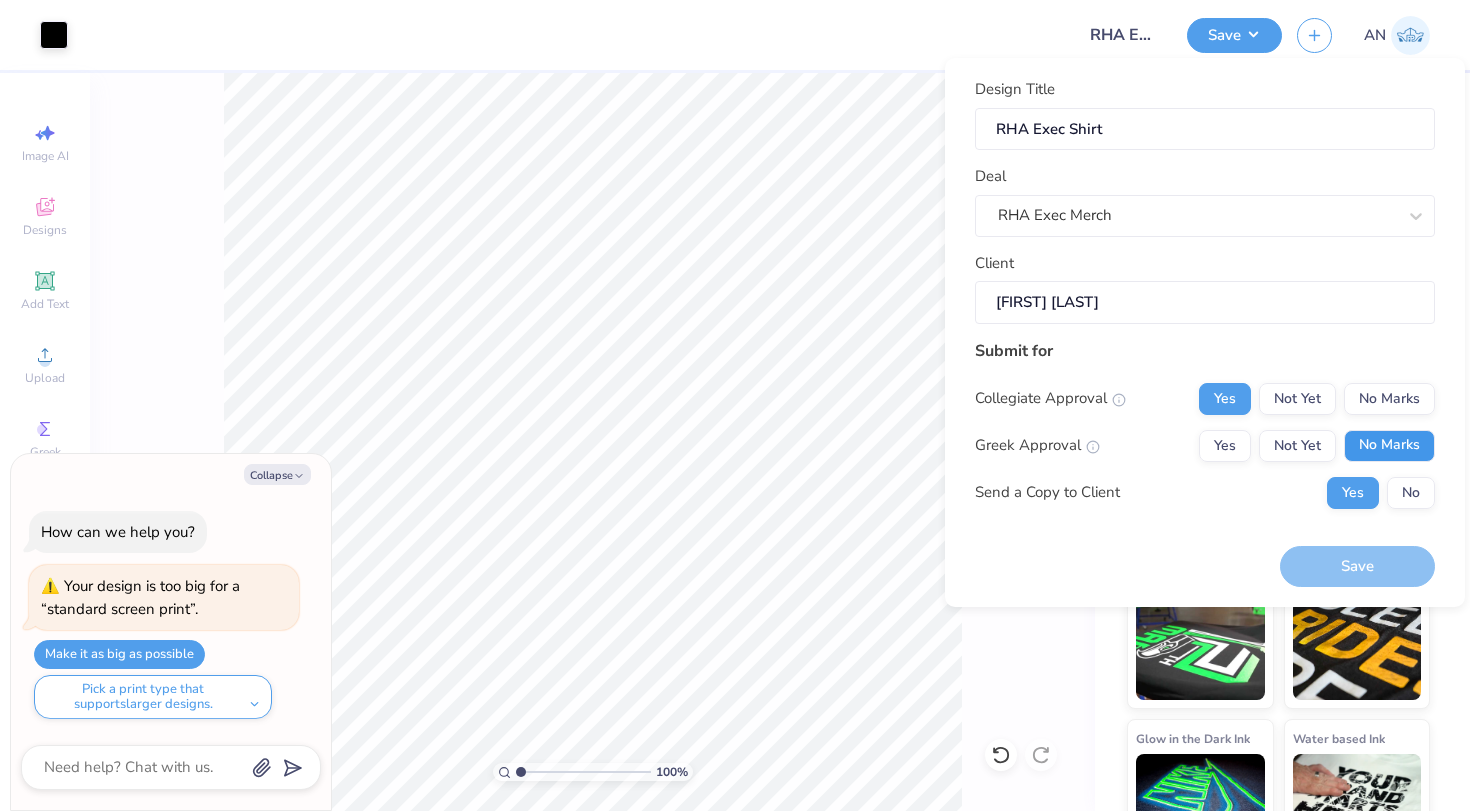 click on "No Marks" at bounding box center (1389, 446) 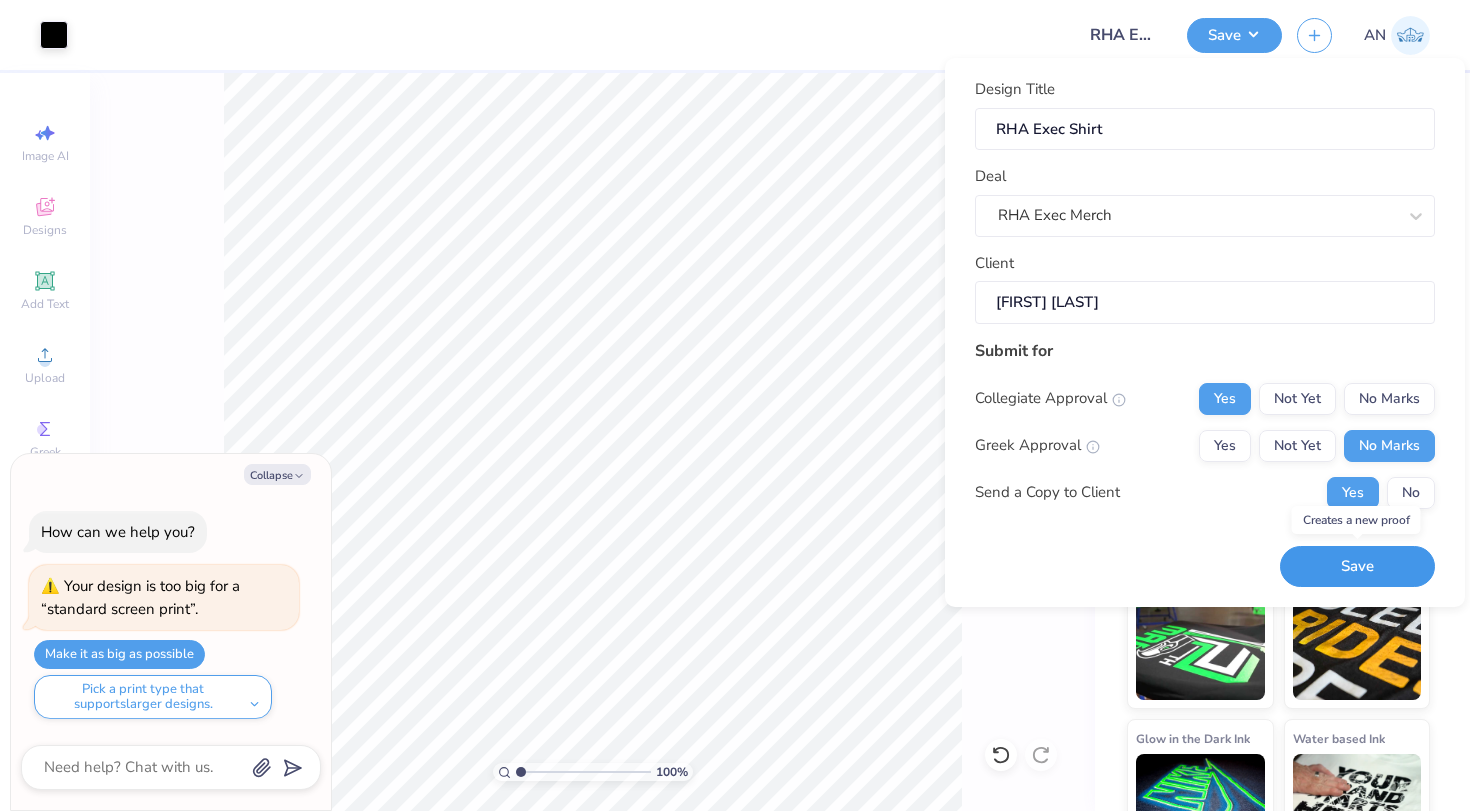 click on "Save" at bounding box center (1357, 566) 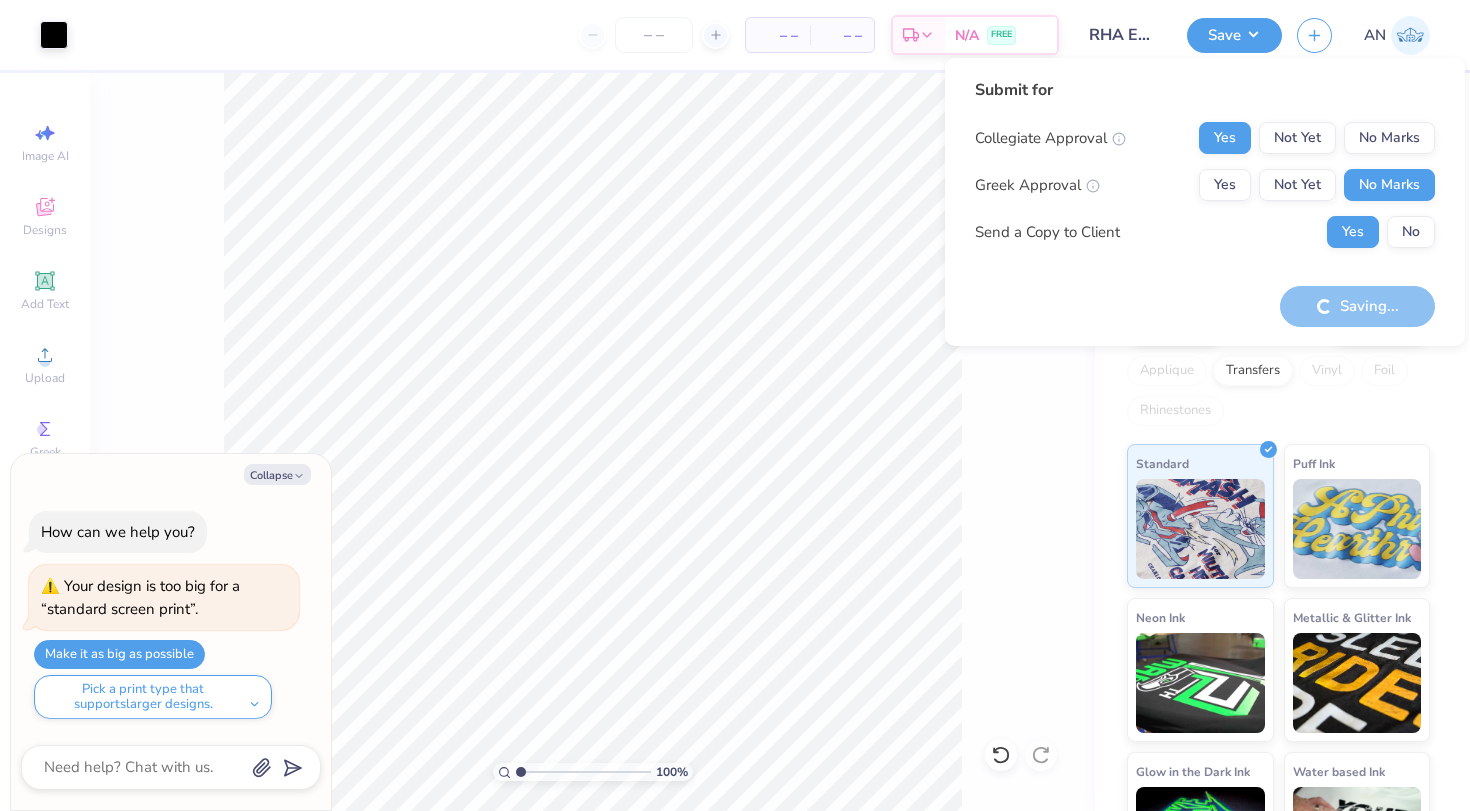 type on "x" 